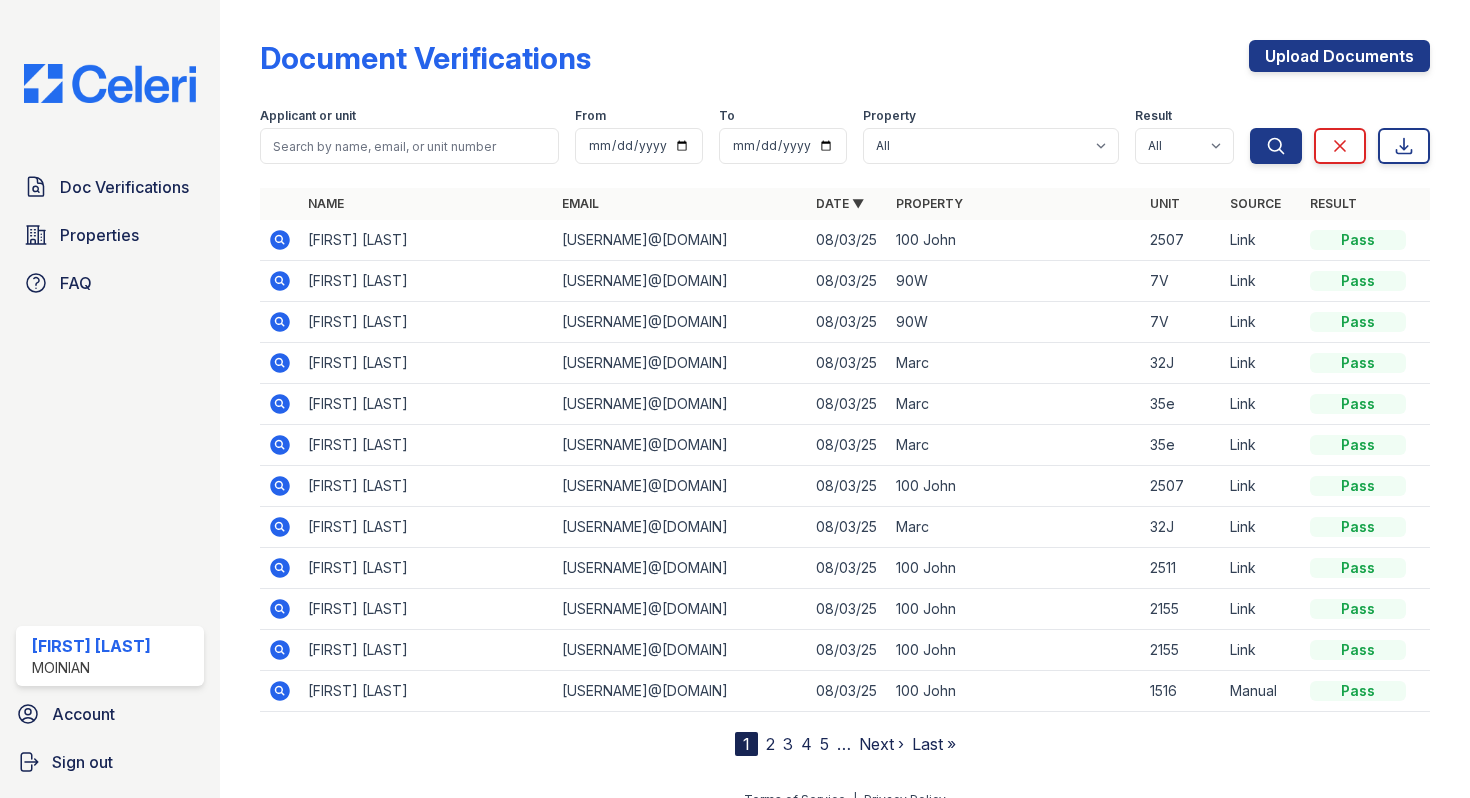 scroll, scrollTop: 0, scrollLeft: 0, axis: both 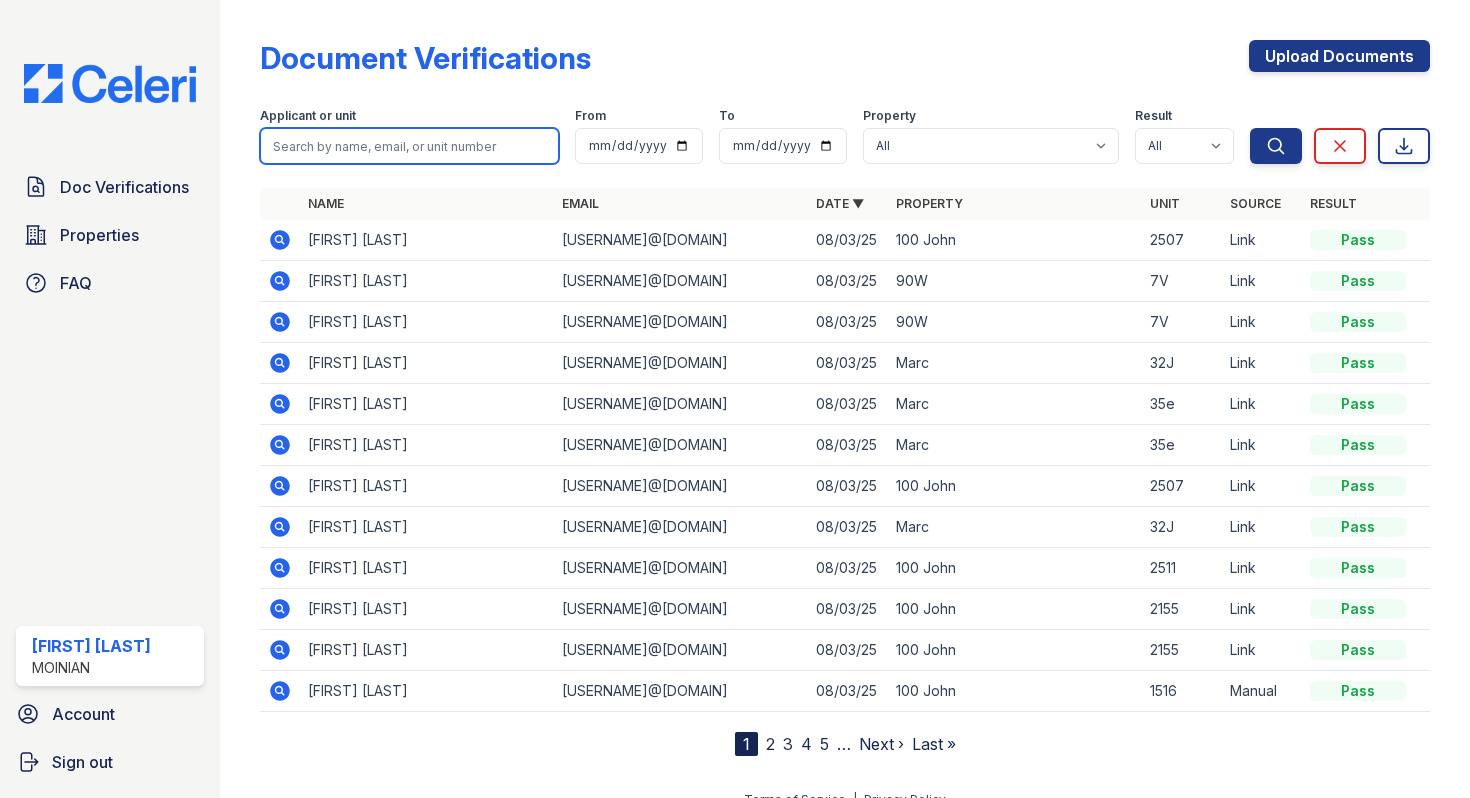 click at bounding box center (409, 146) 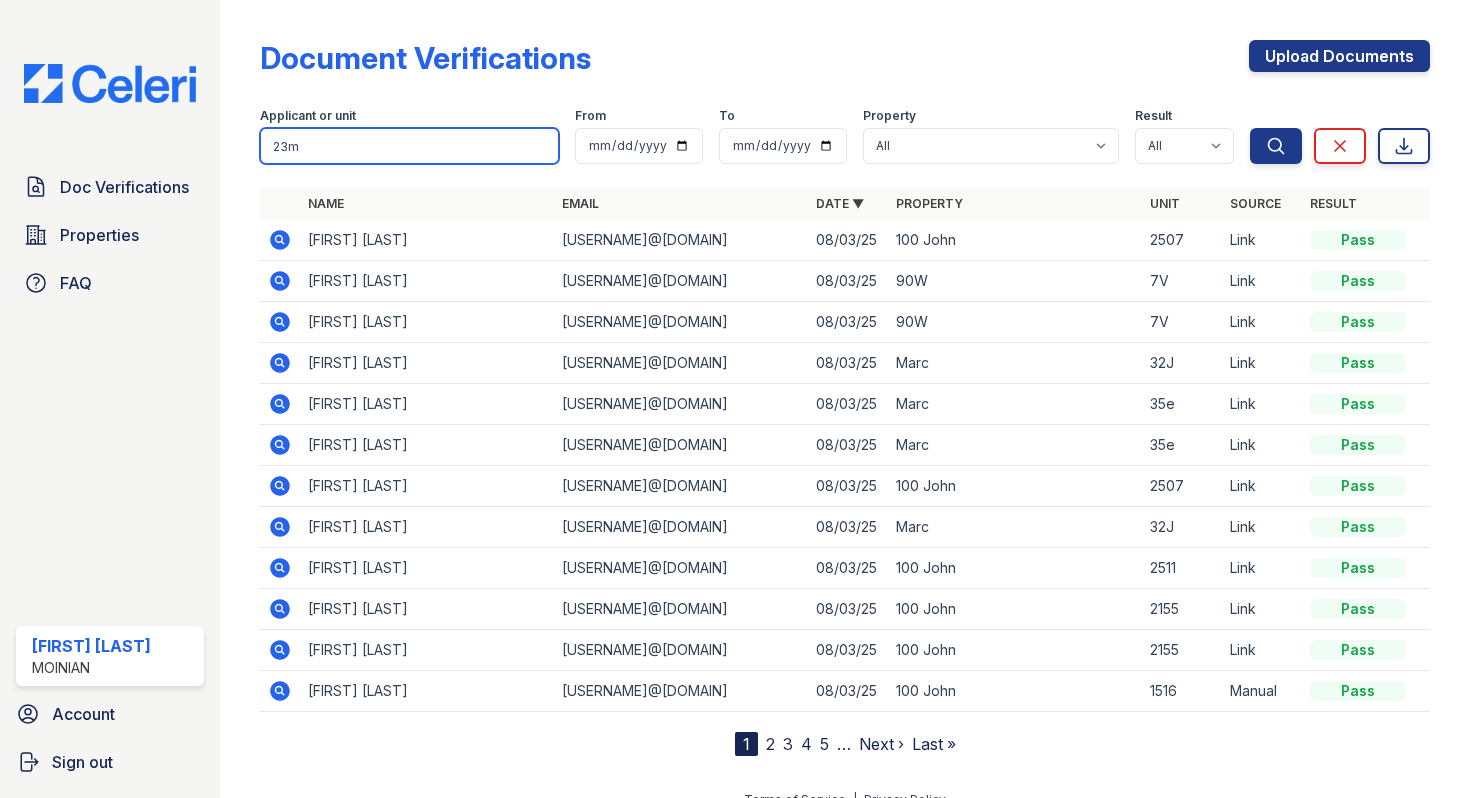 type on "[AGE]" 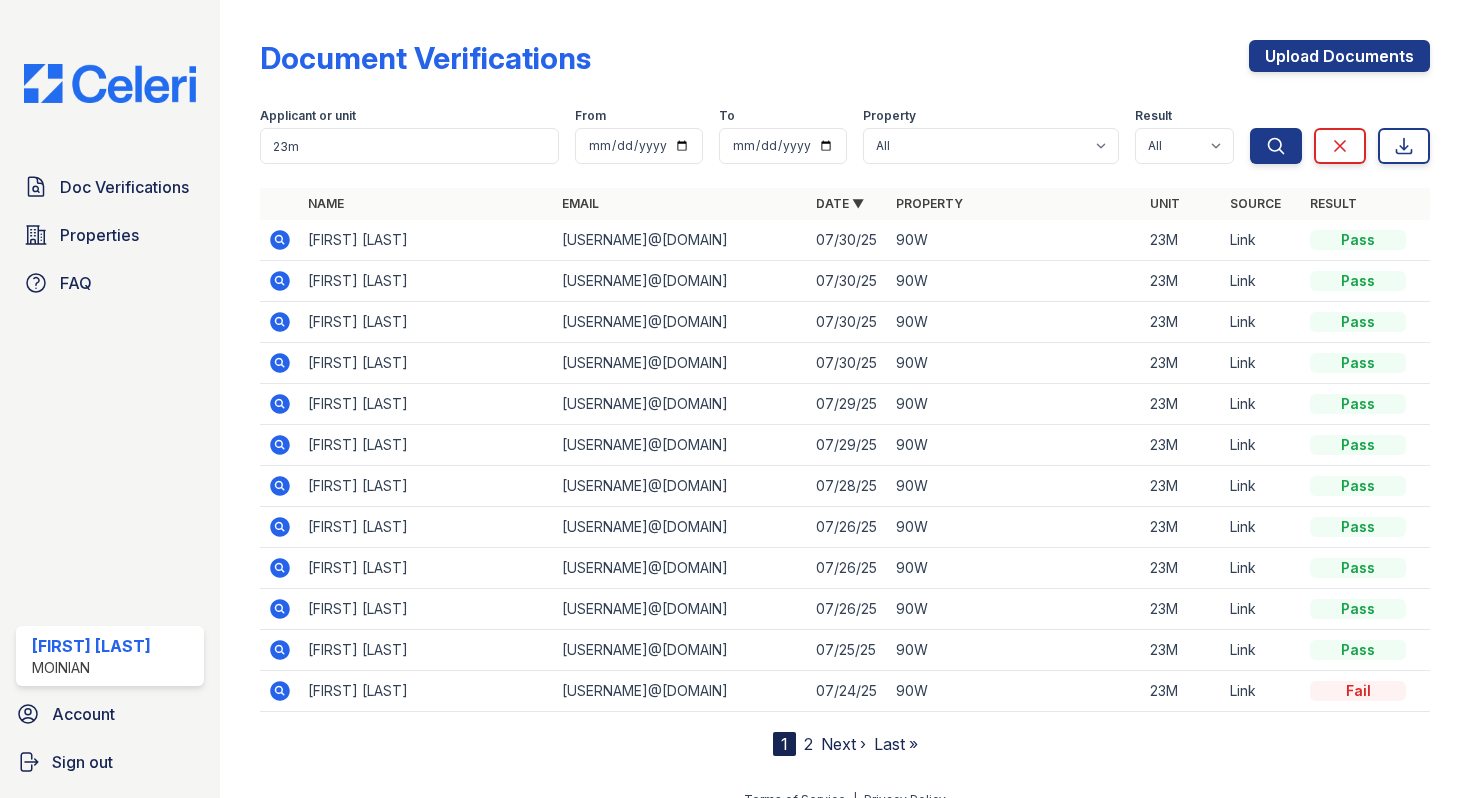 click 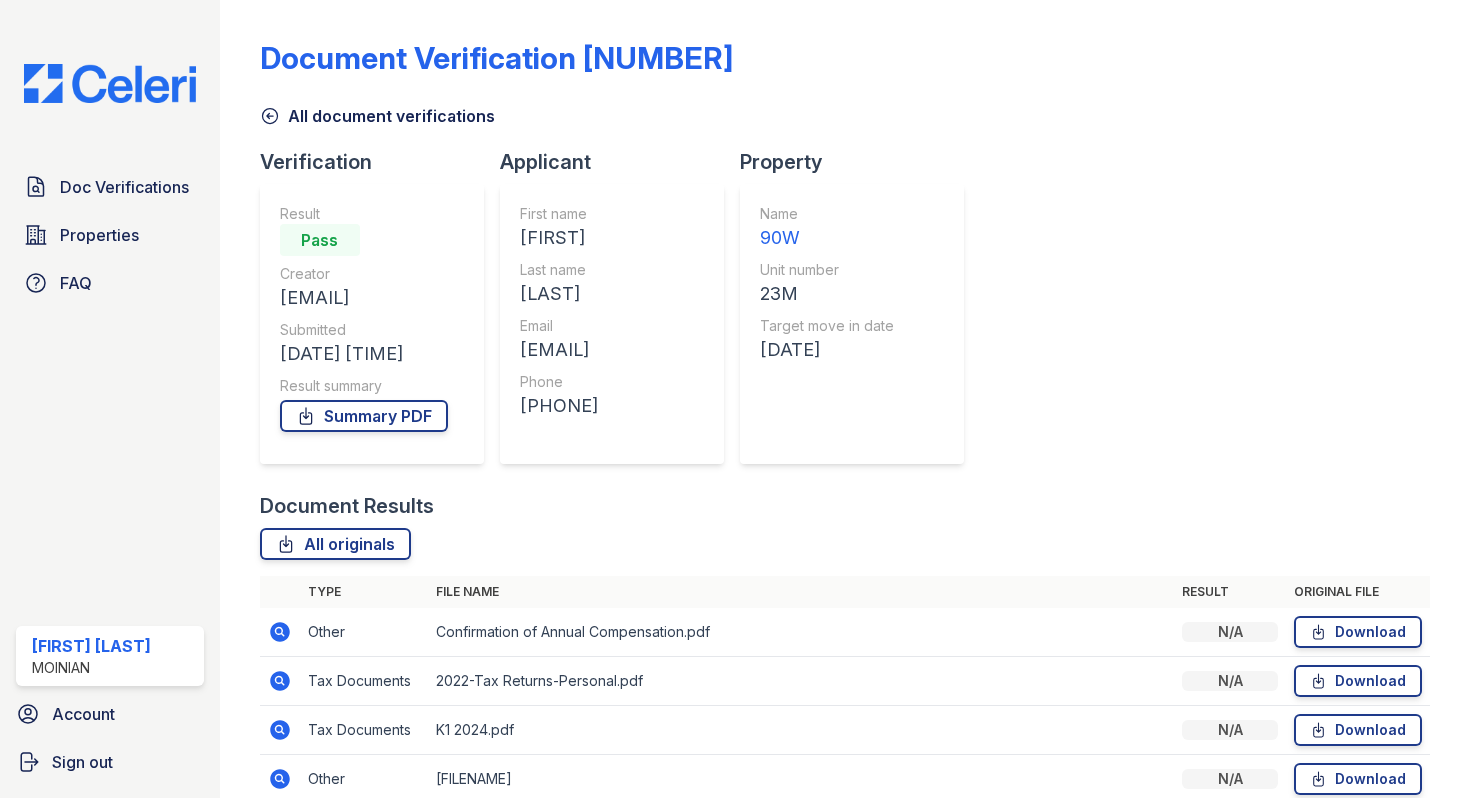 scroll, scrollTop: 0, scrollLeft: 0, axis: both 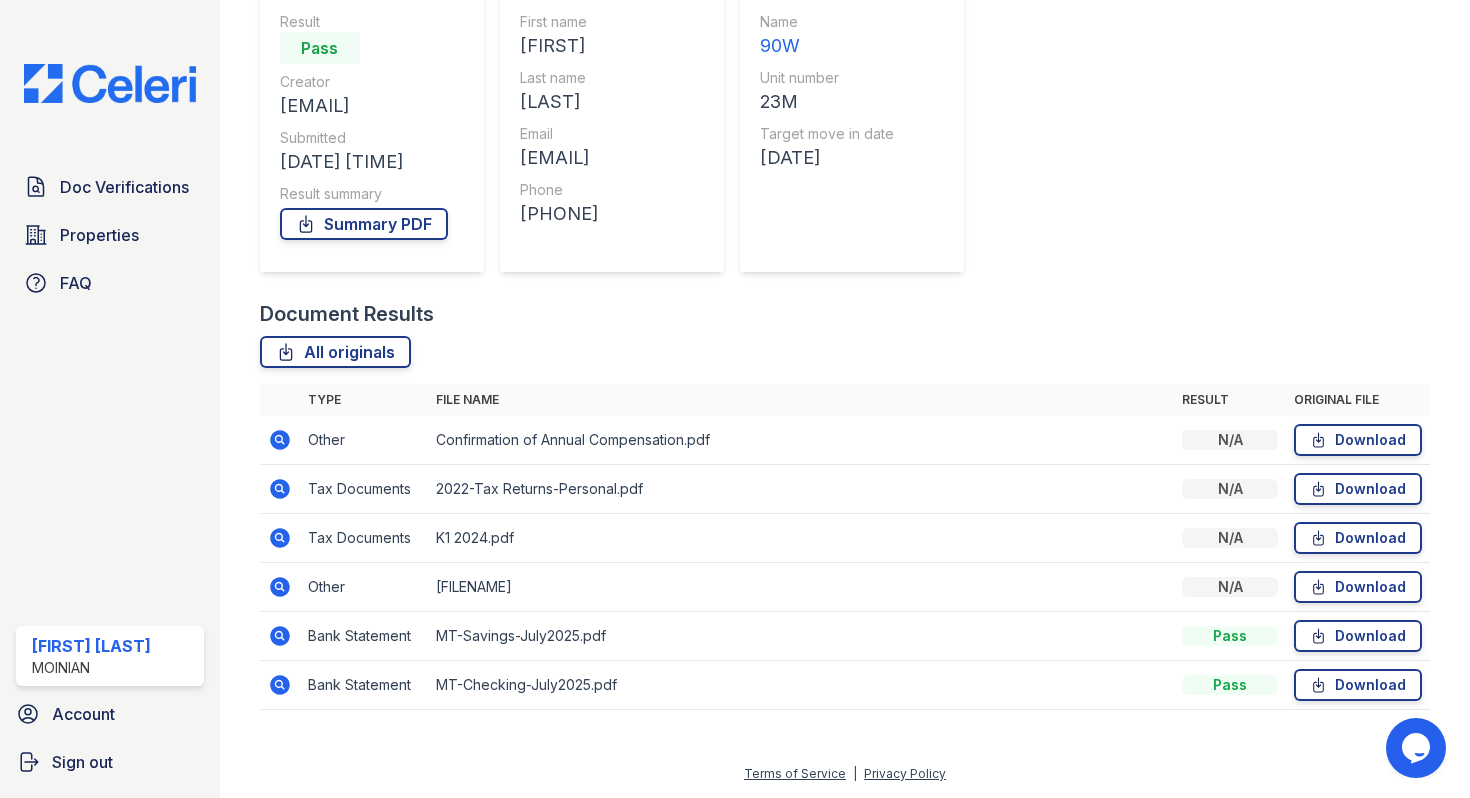 click at bounding box center (280, 636) 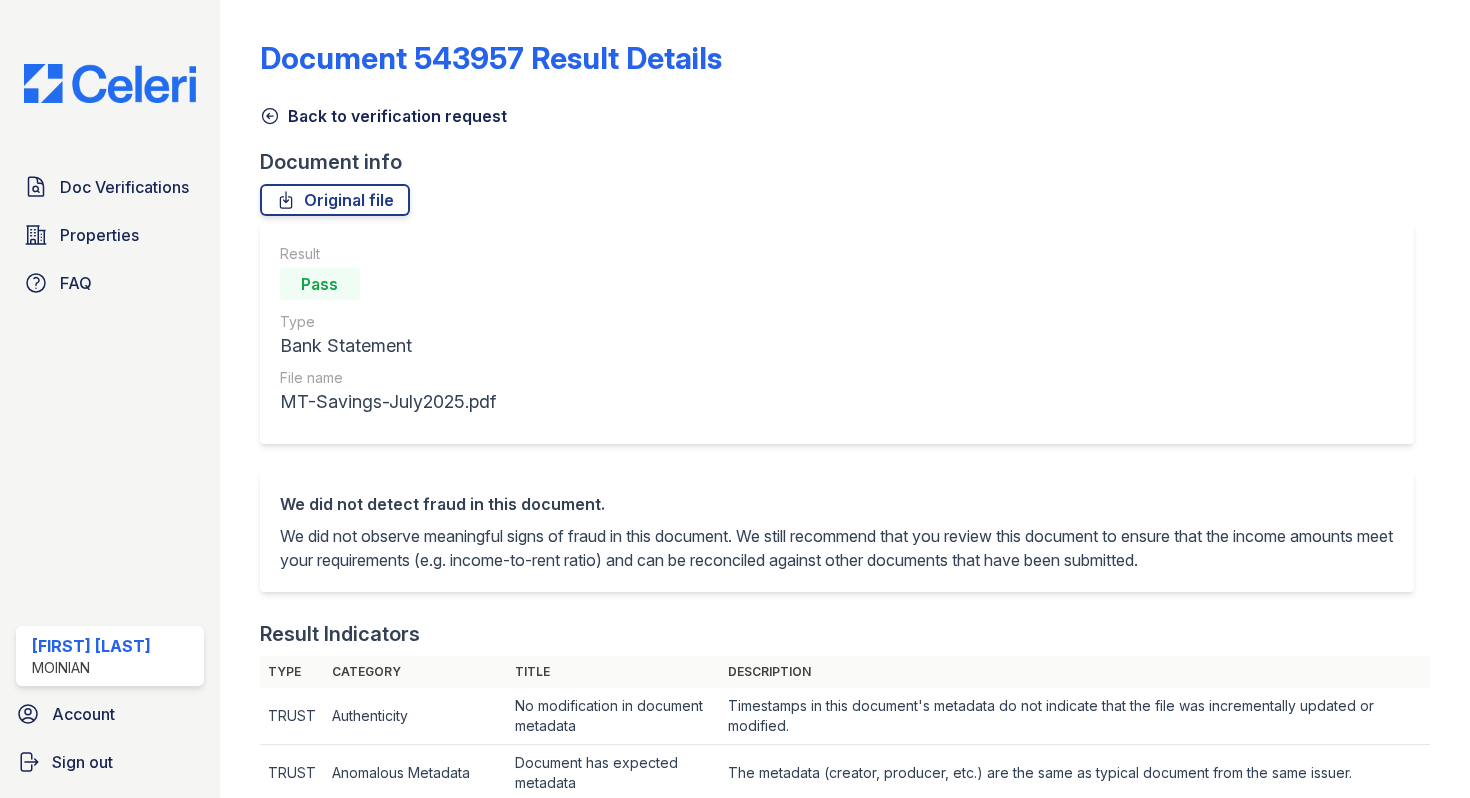 scroll, scrollTop: 0, scrollLeft: 0, axis: both 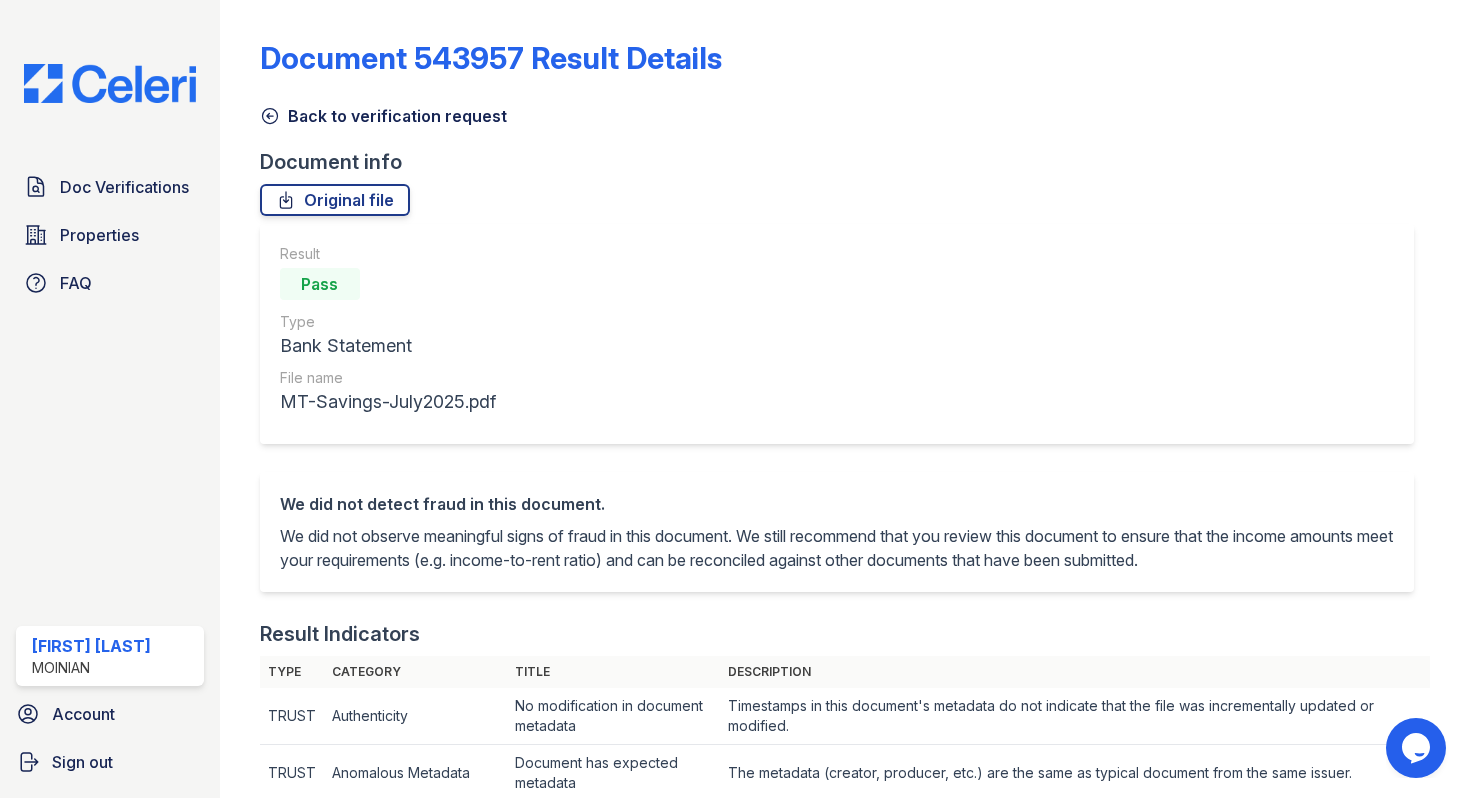 click 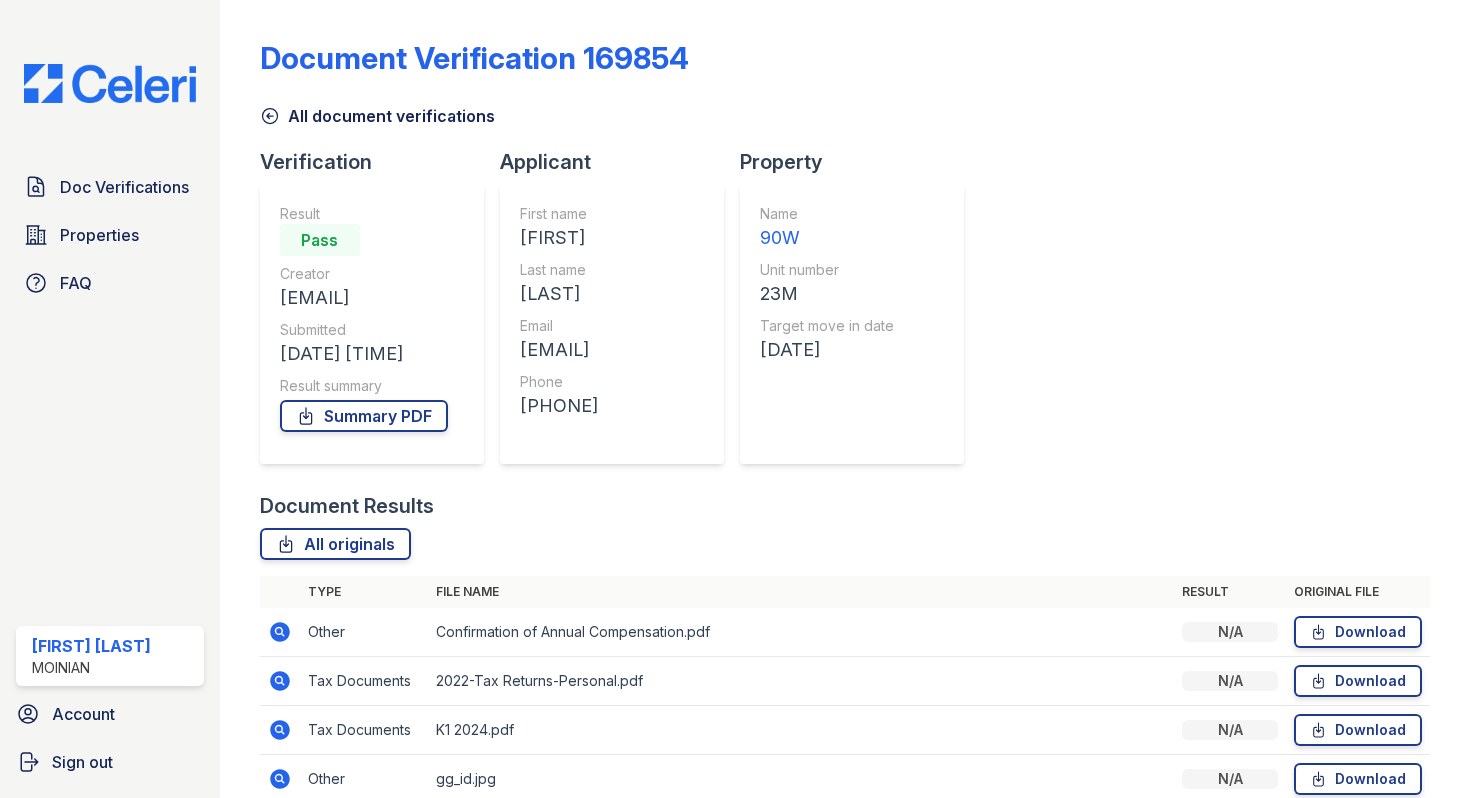 click 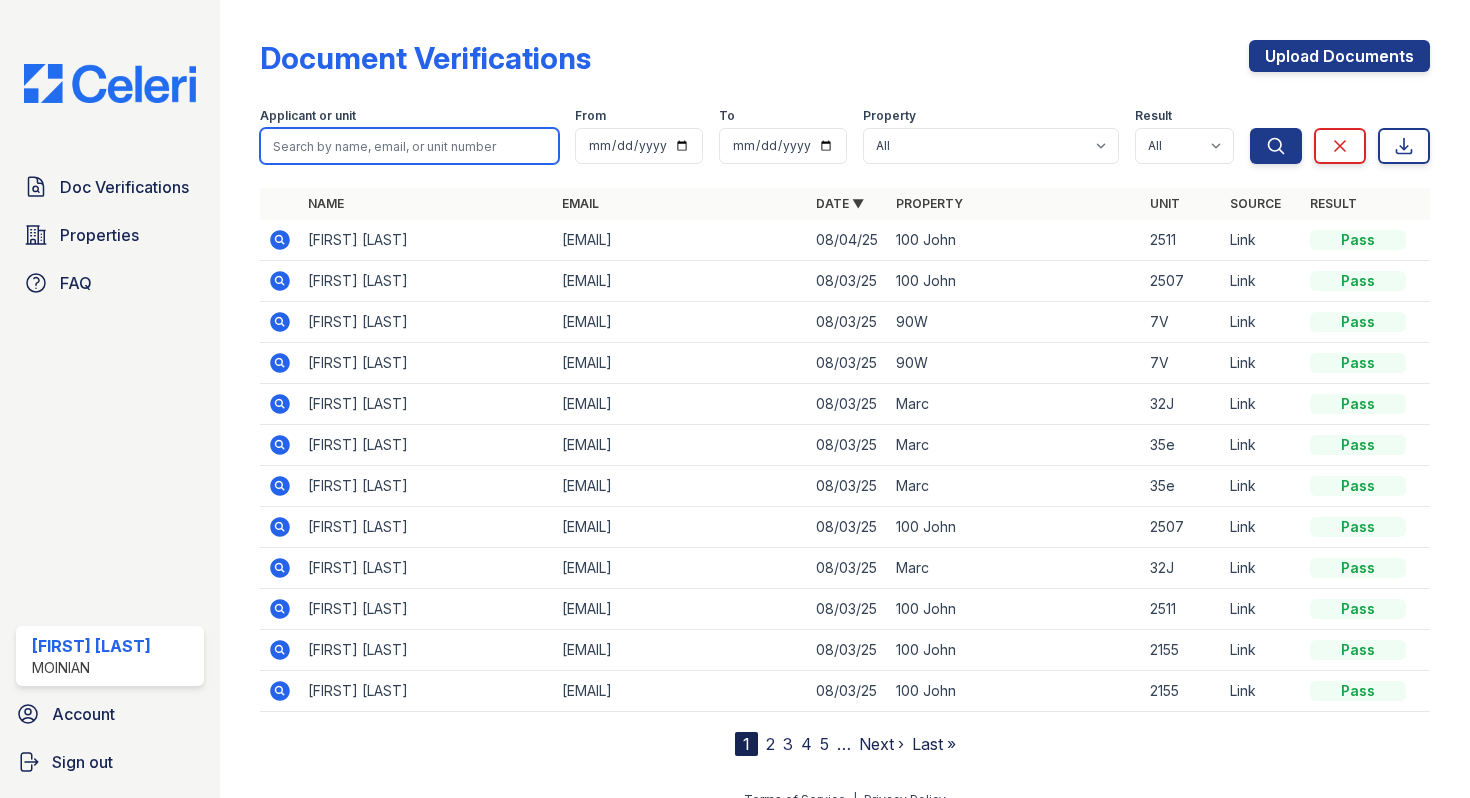 click at bounding box center [409, 146] 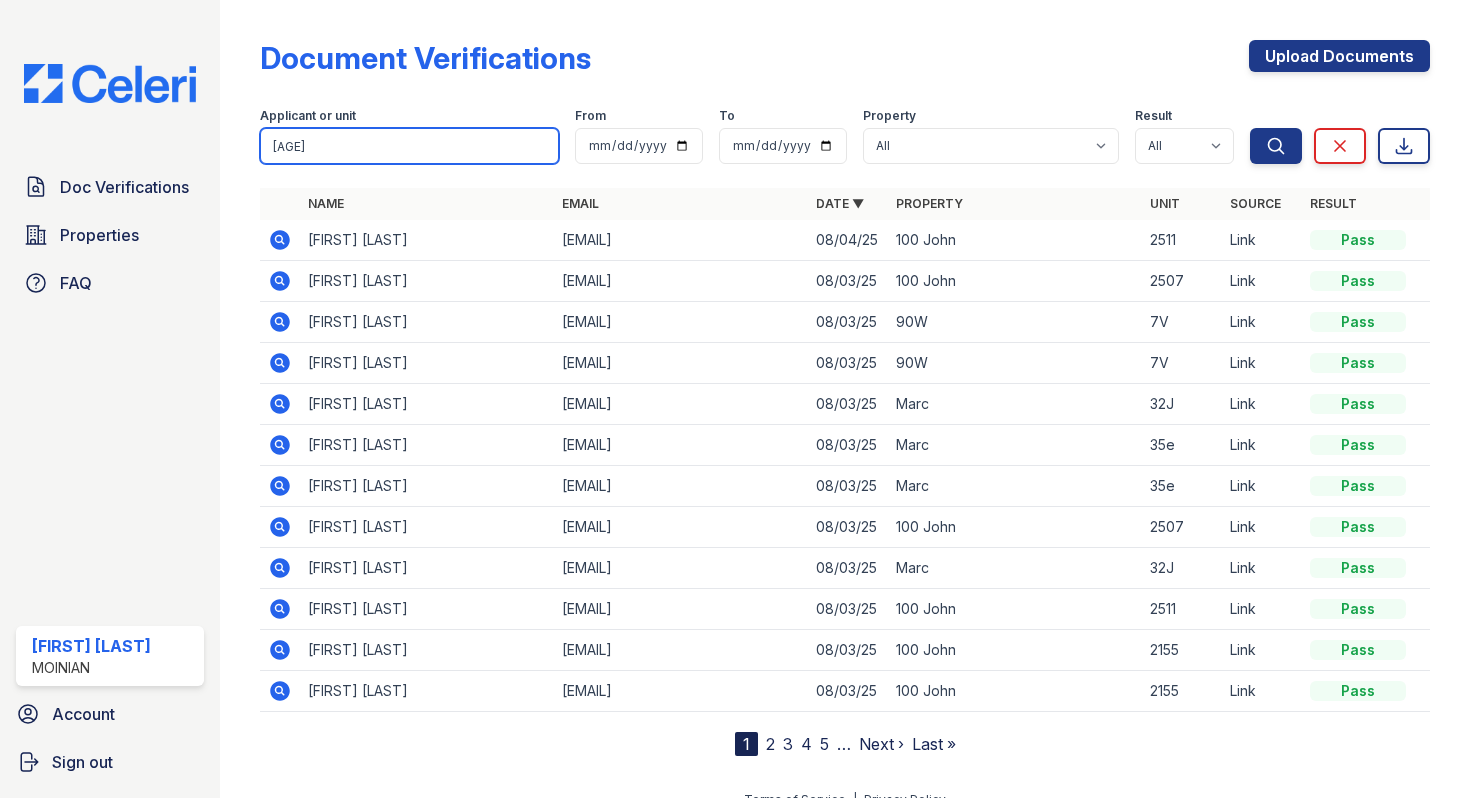 type on "23m" 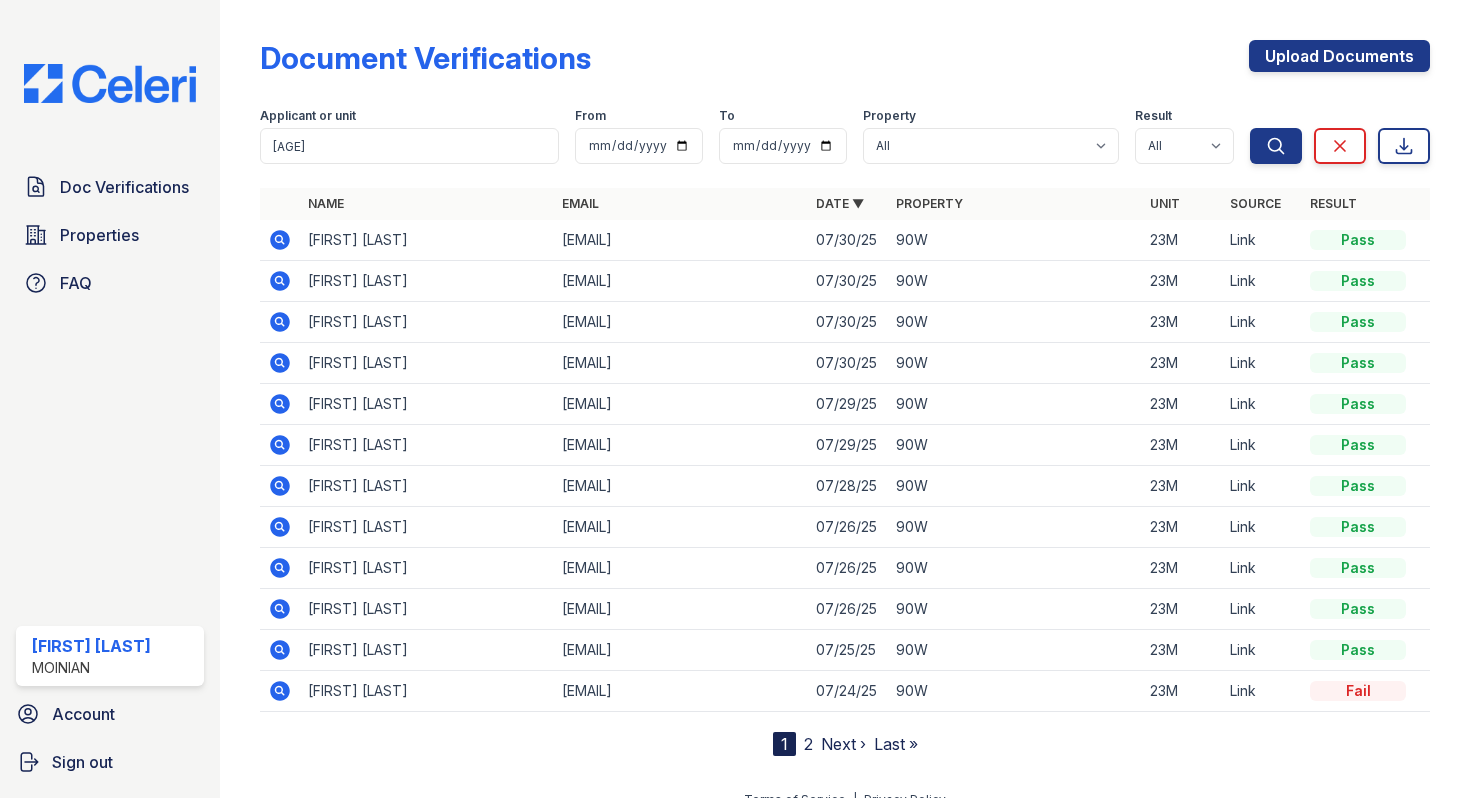click 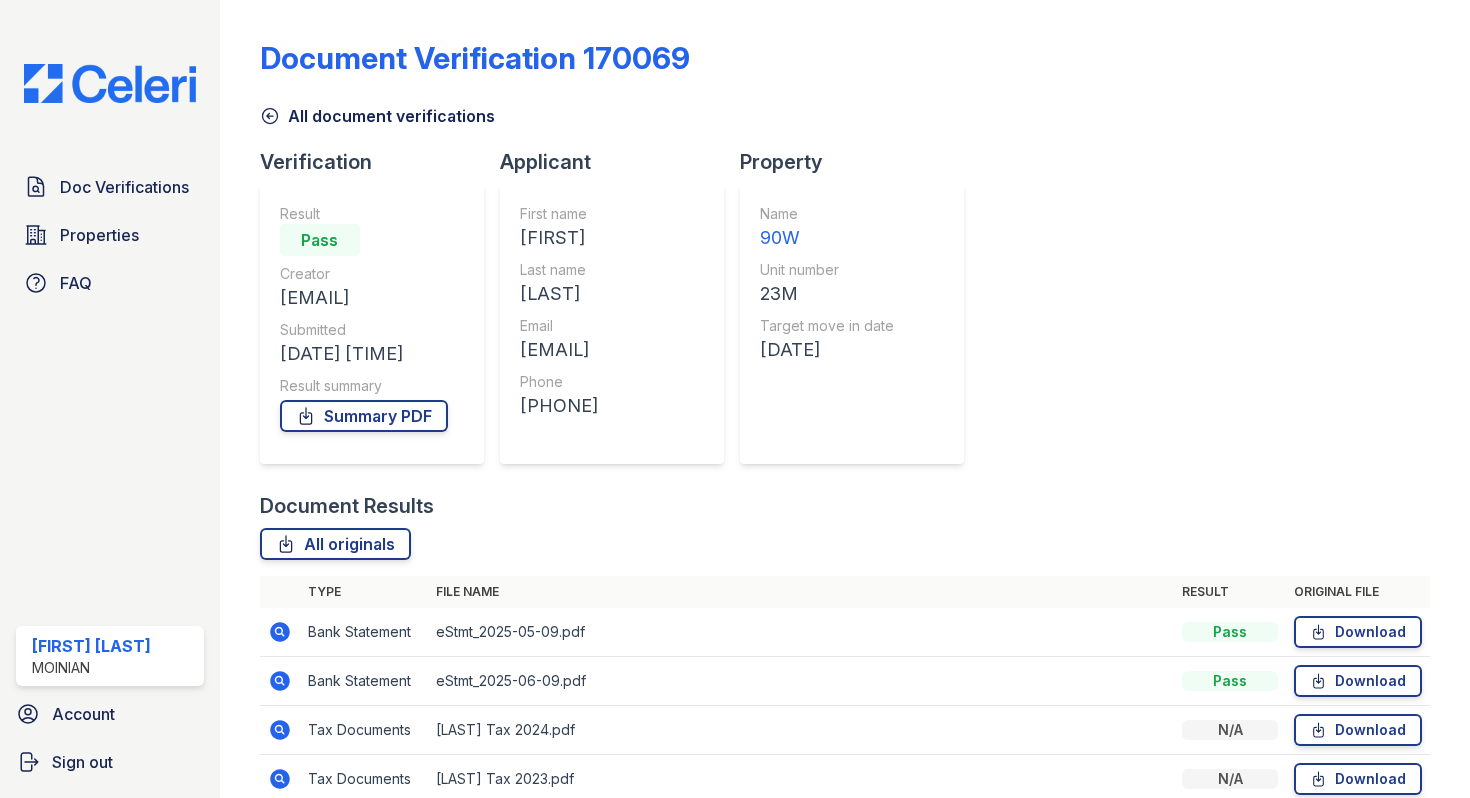 scroll, scrollTop: 0, scrollLeft: 0, axis: both 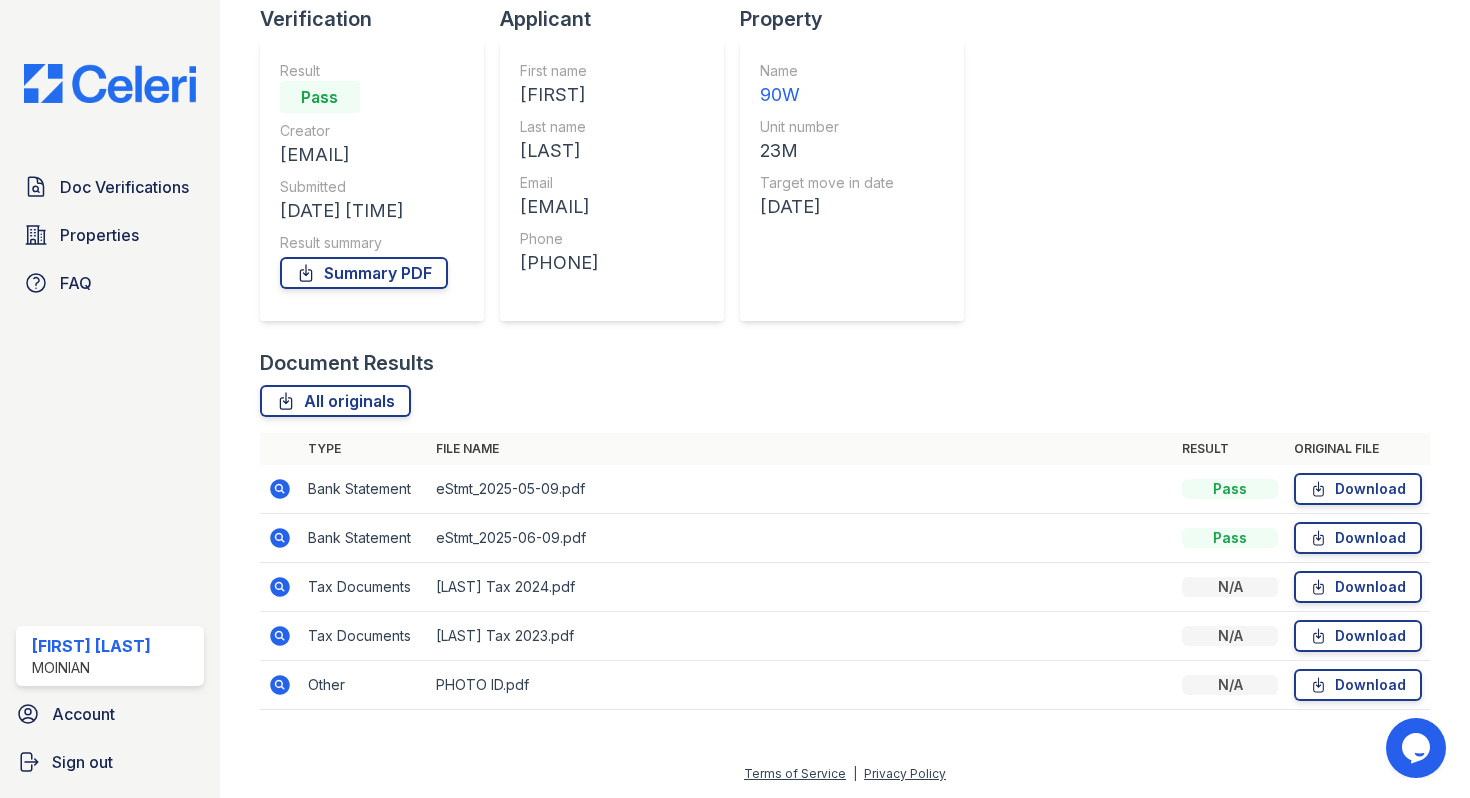 click 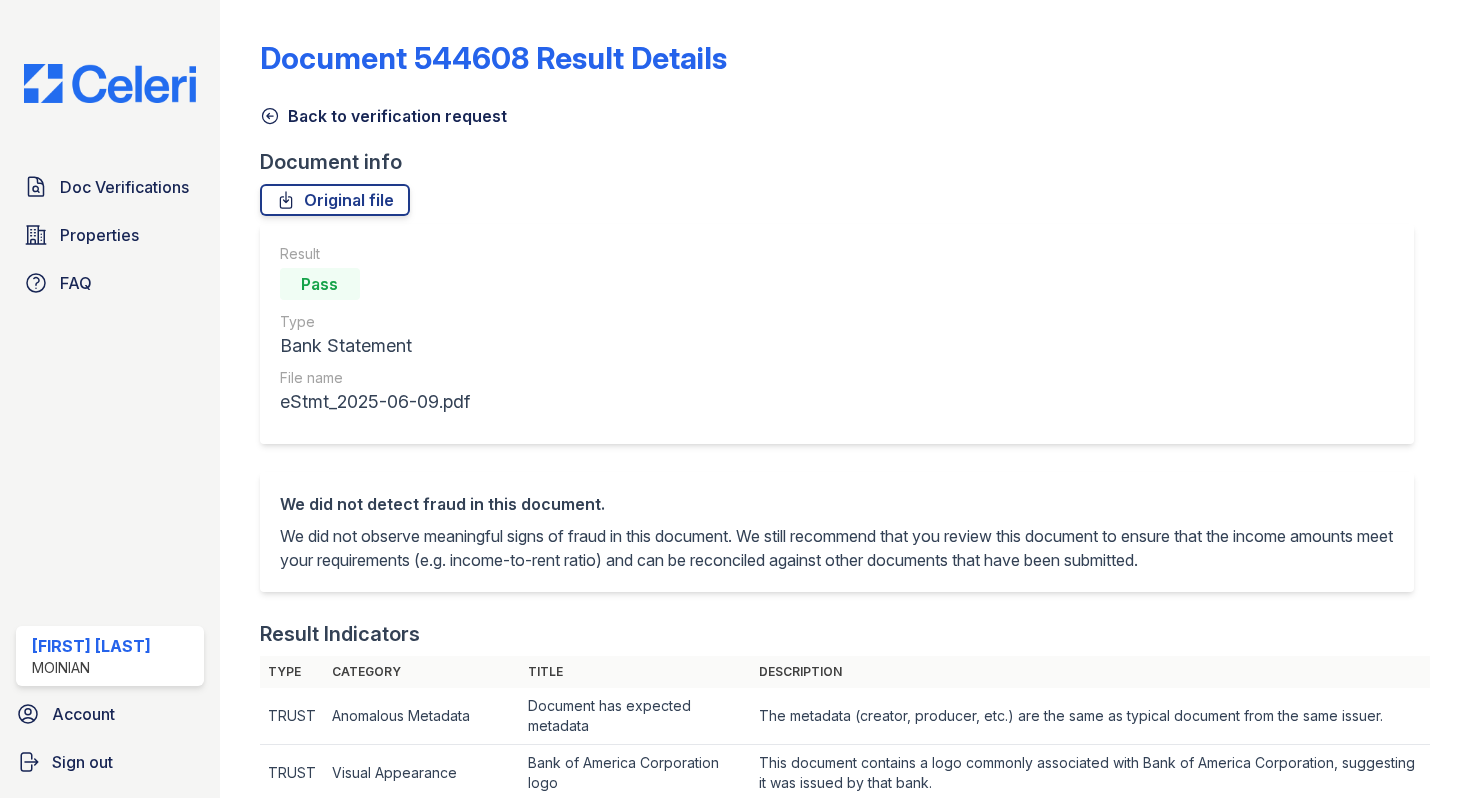scroll, scrollTop: 0, scrollLeft: 0, axis: both 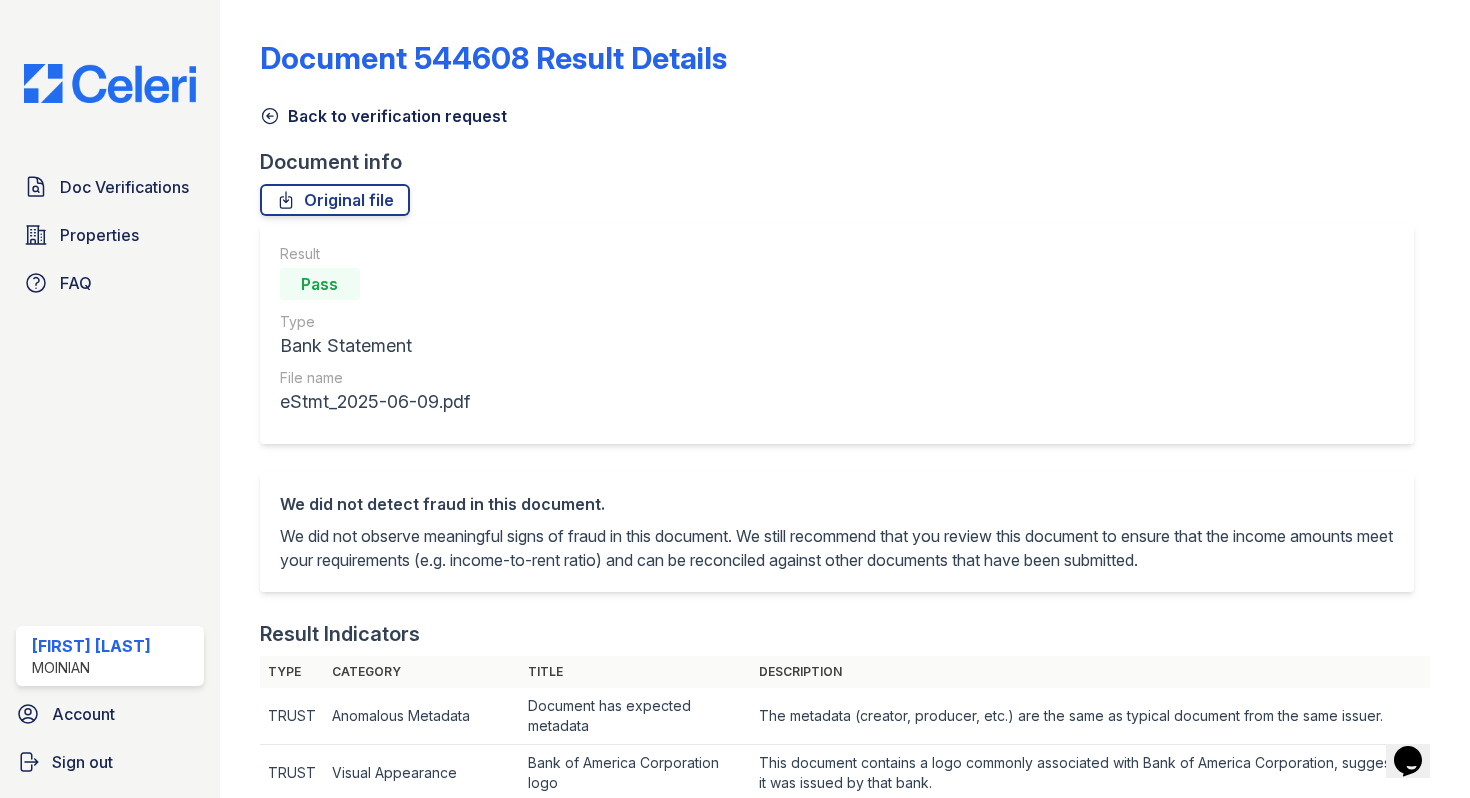 click 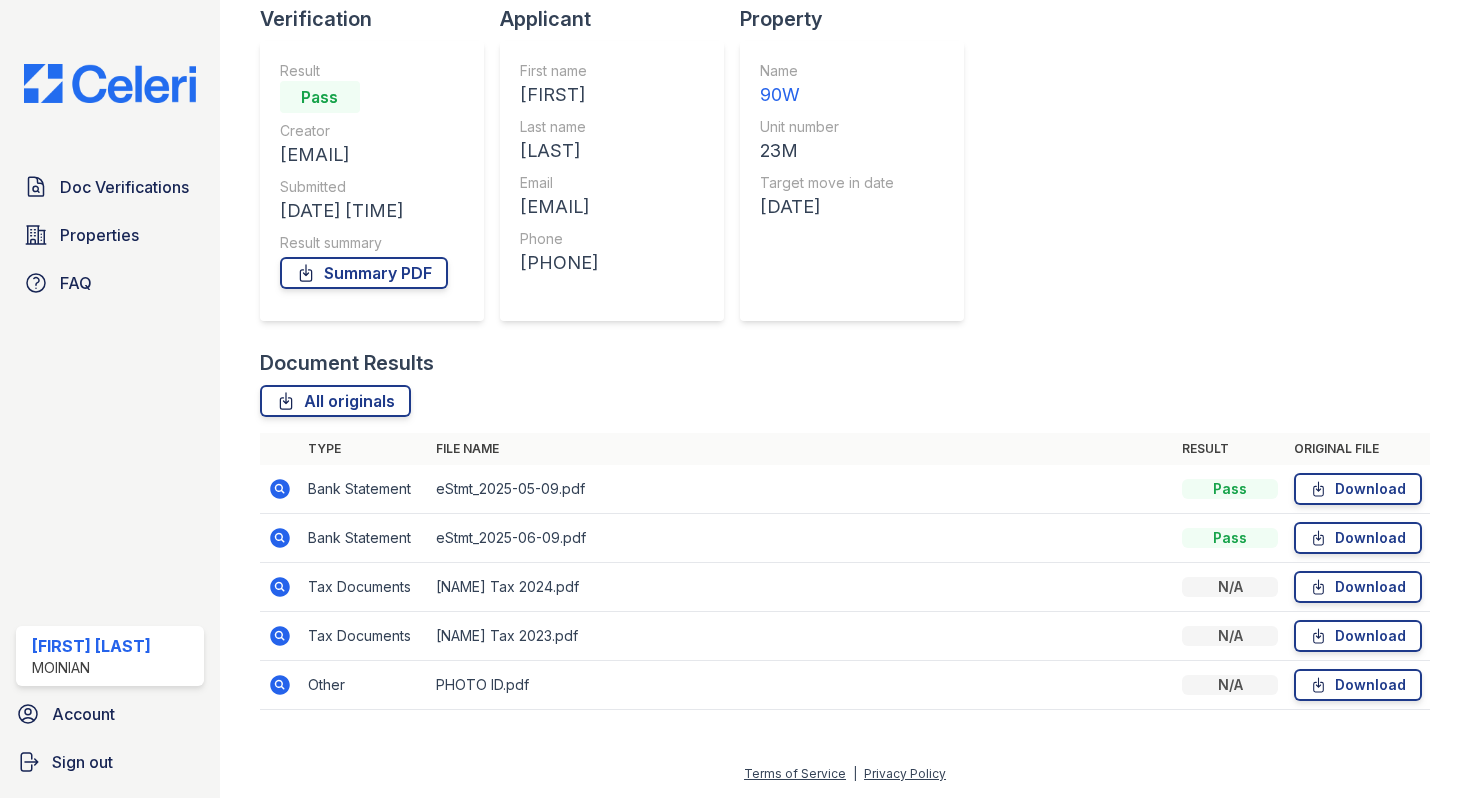 scroll, scrollTop: 0, scrollLeft: 0, axis: both 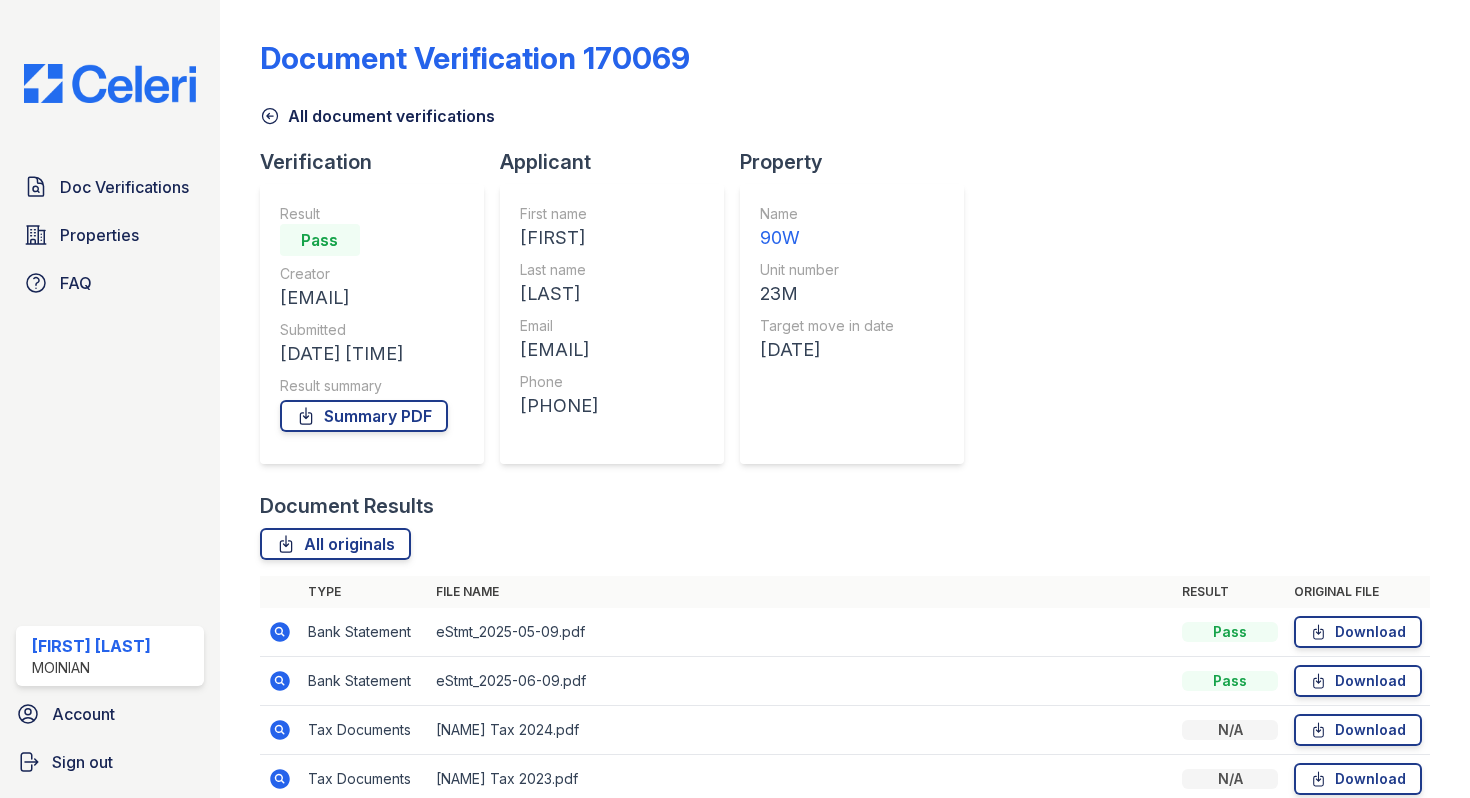 click 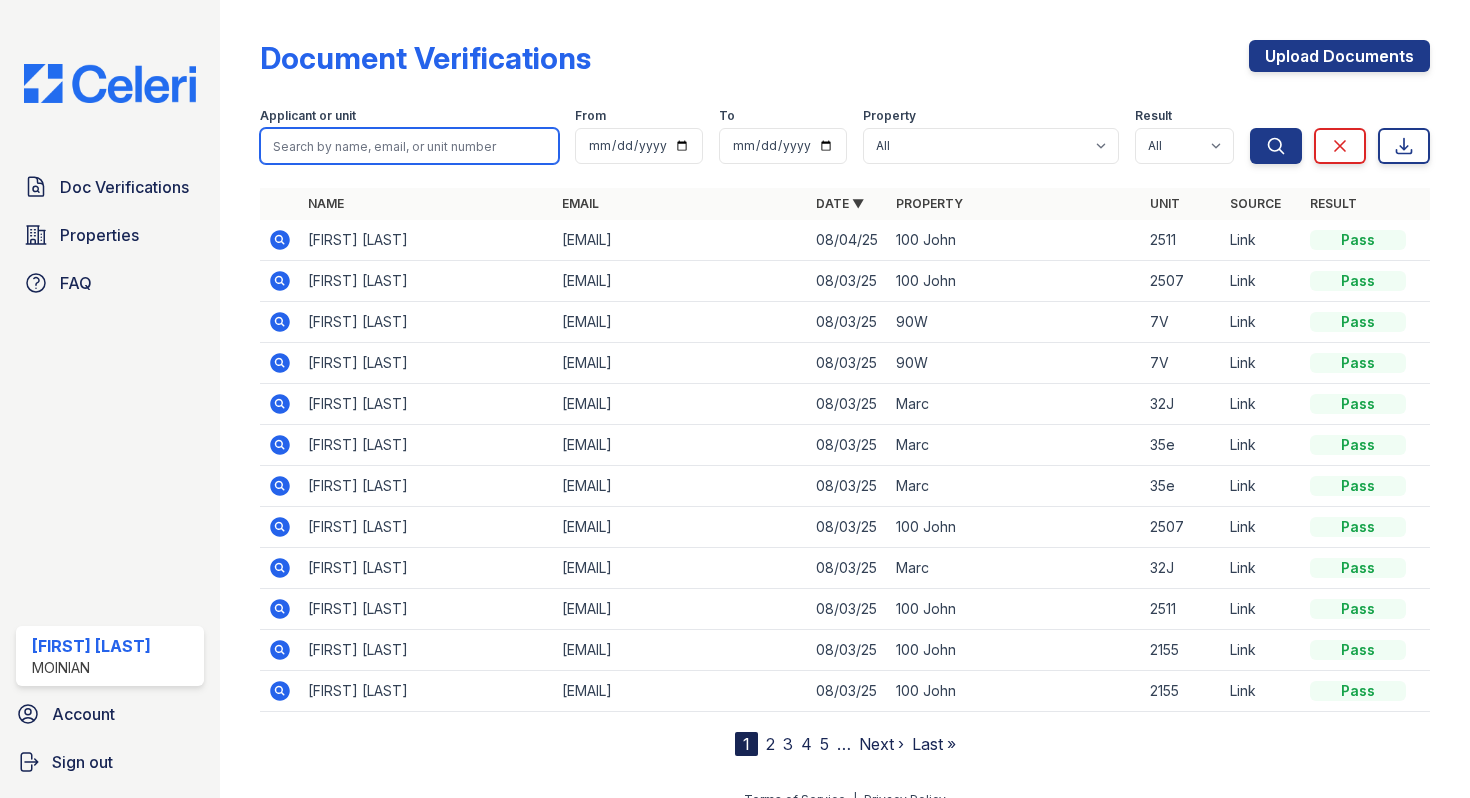 click at bounding box center (409, 146) 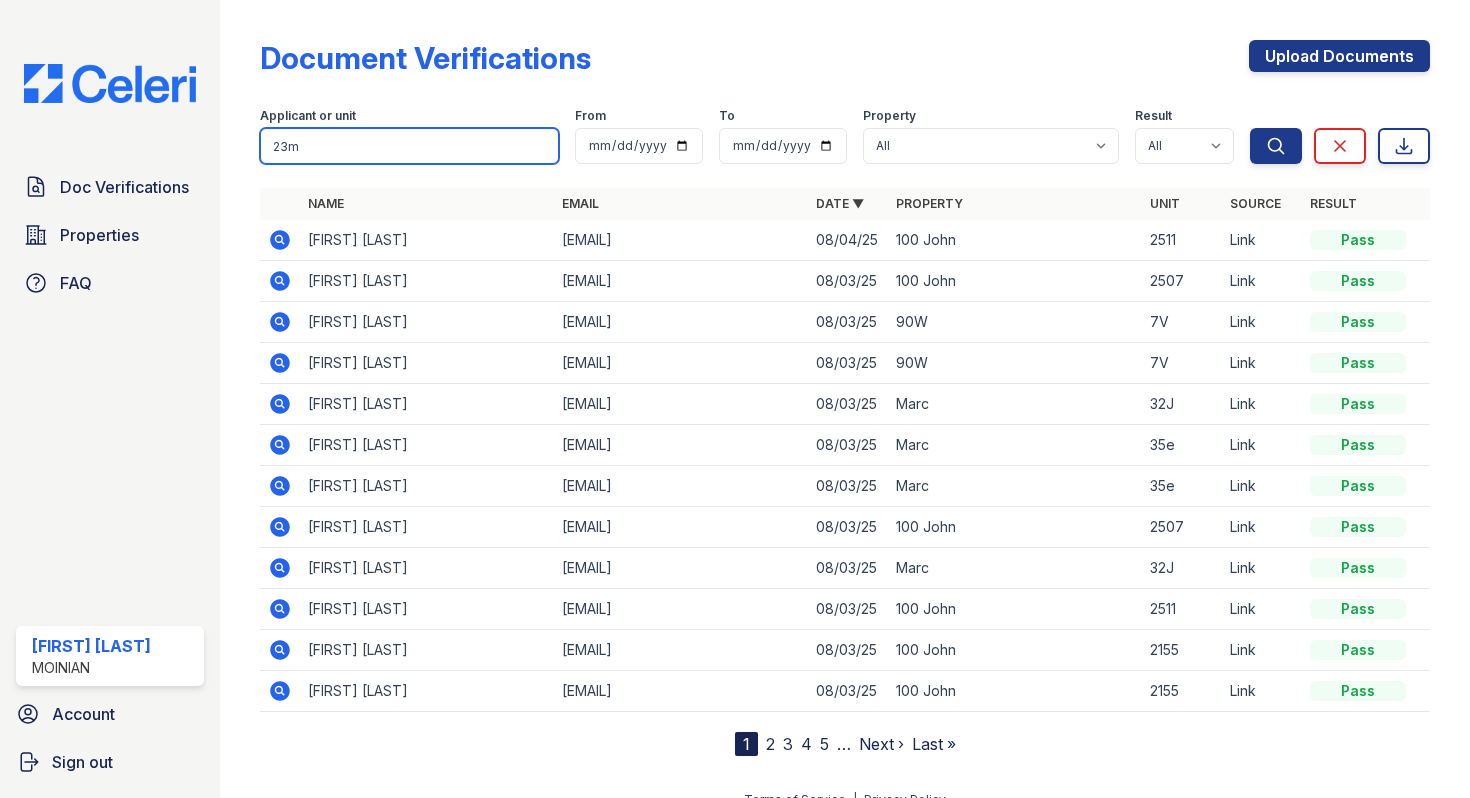 type on "23m" 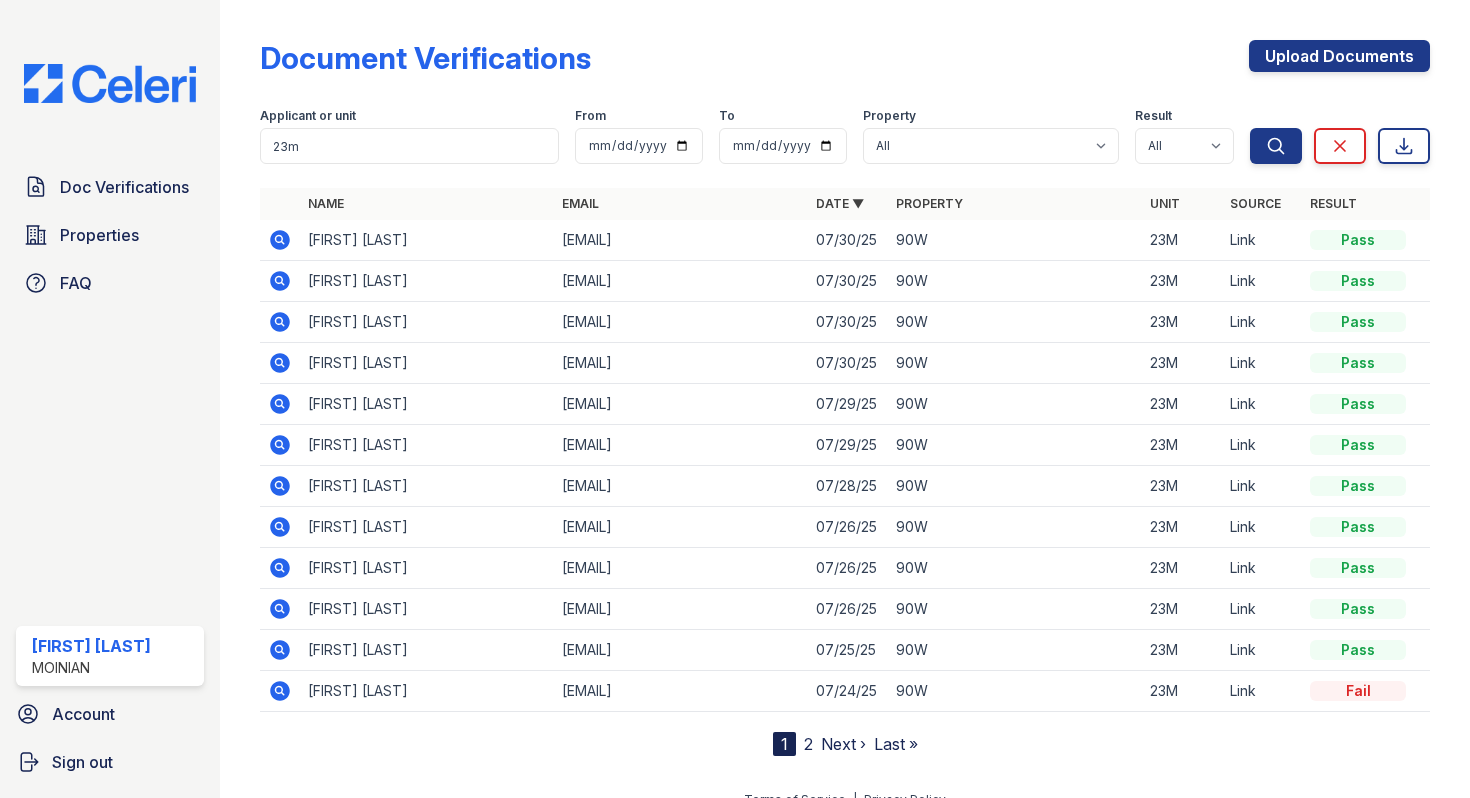 click 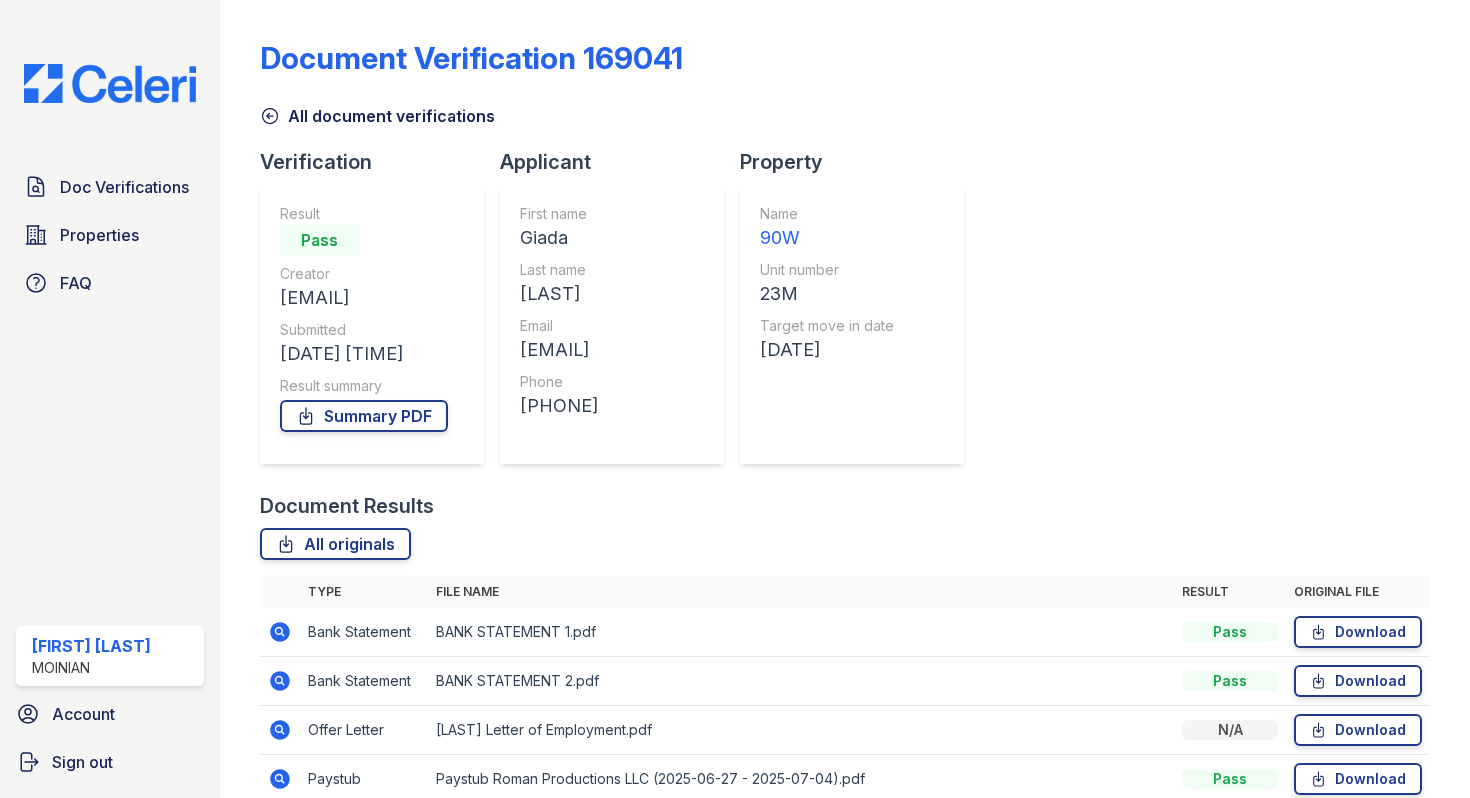 scroll, scrollTop: 0, scrollLeft: 0, axis: both 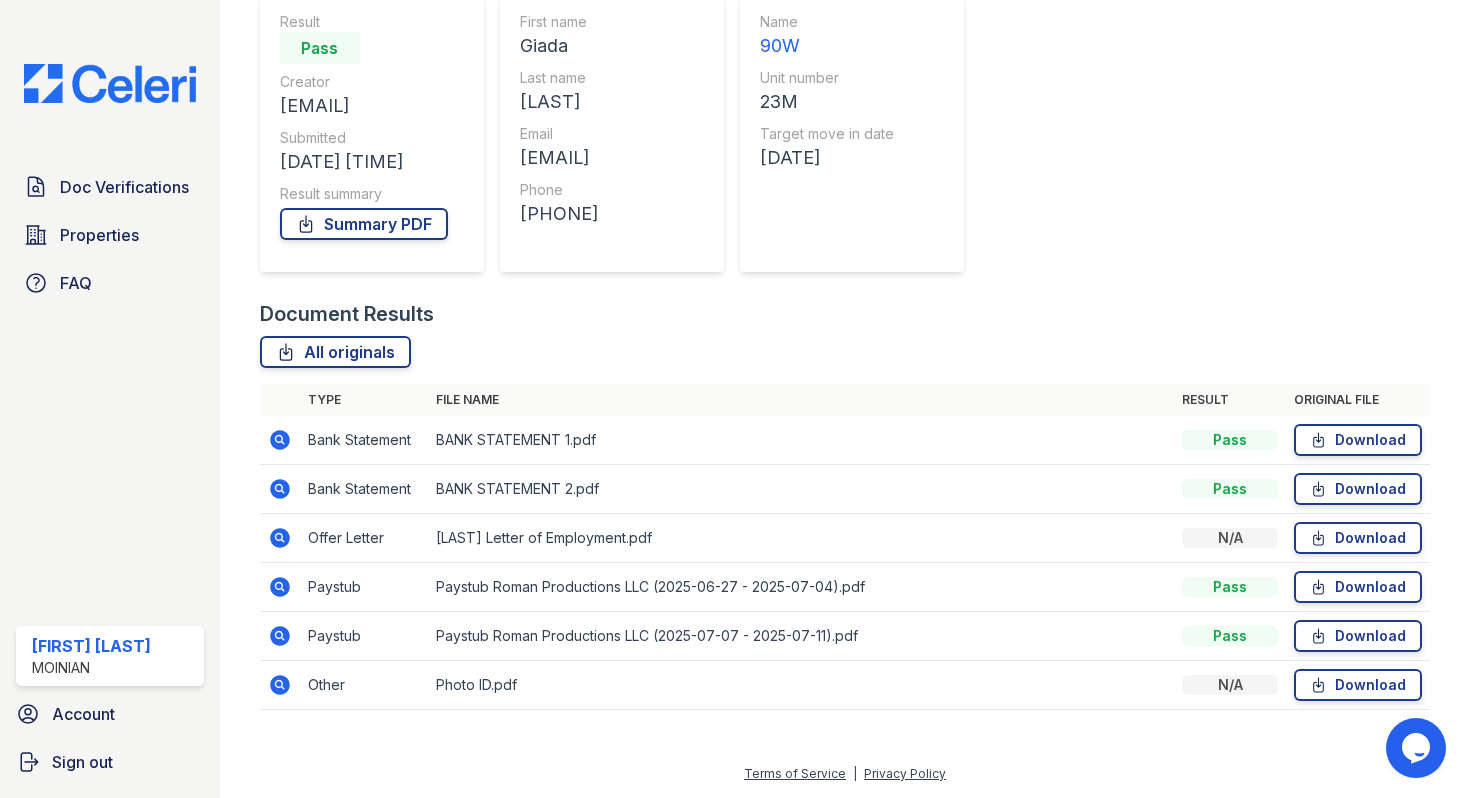 click 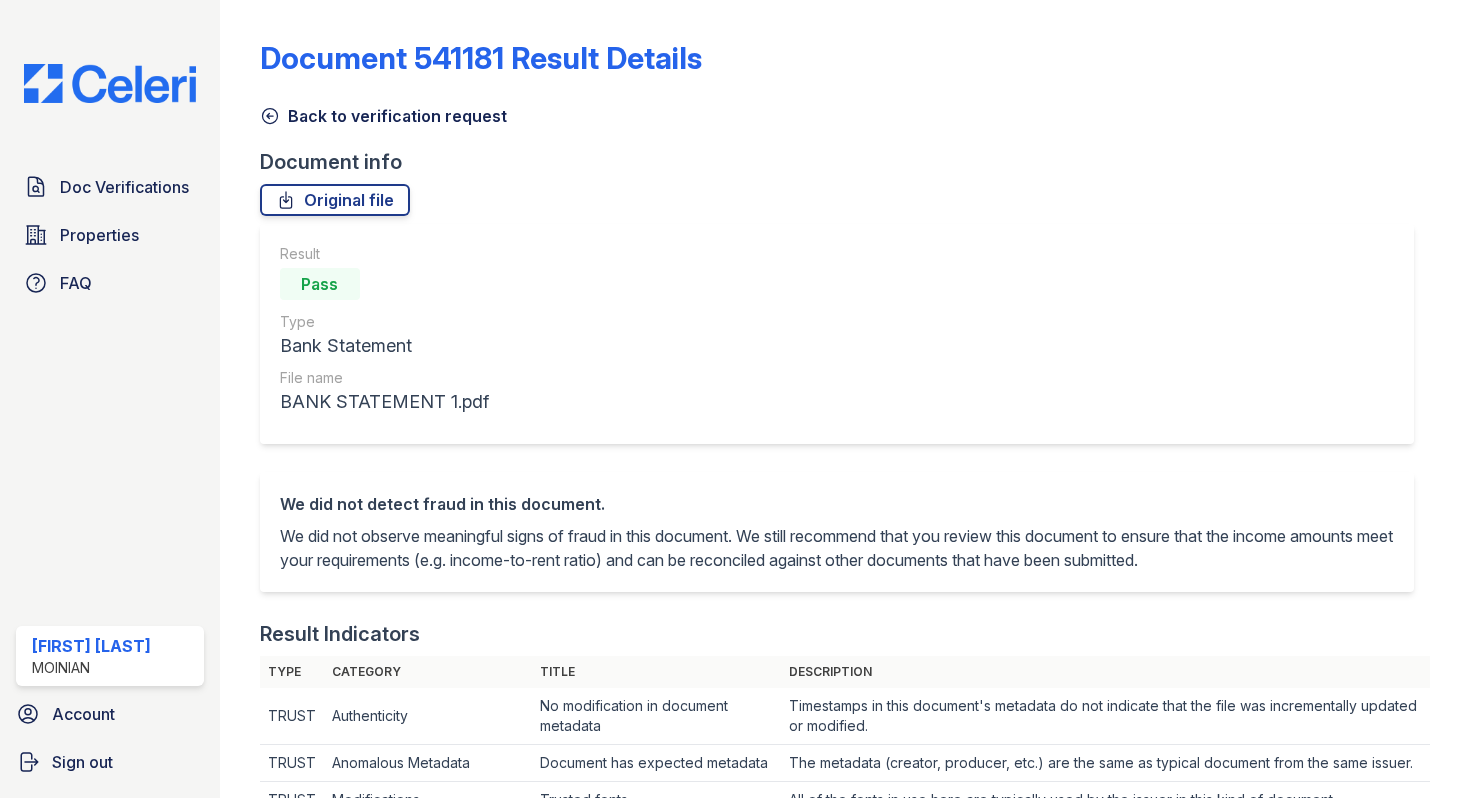 scroll, scrollTop: 0, scrollLeft: 0, axis: both 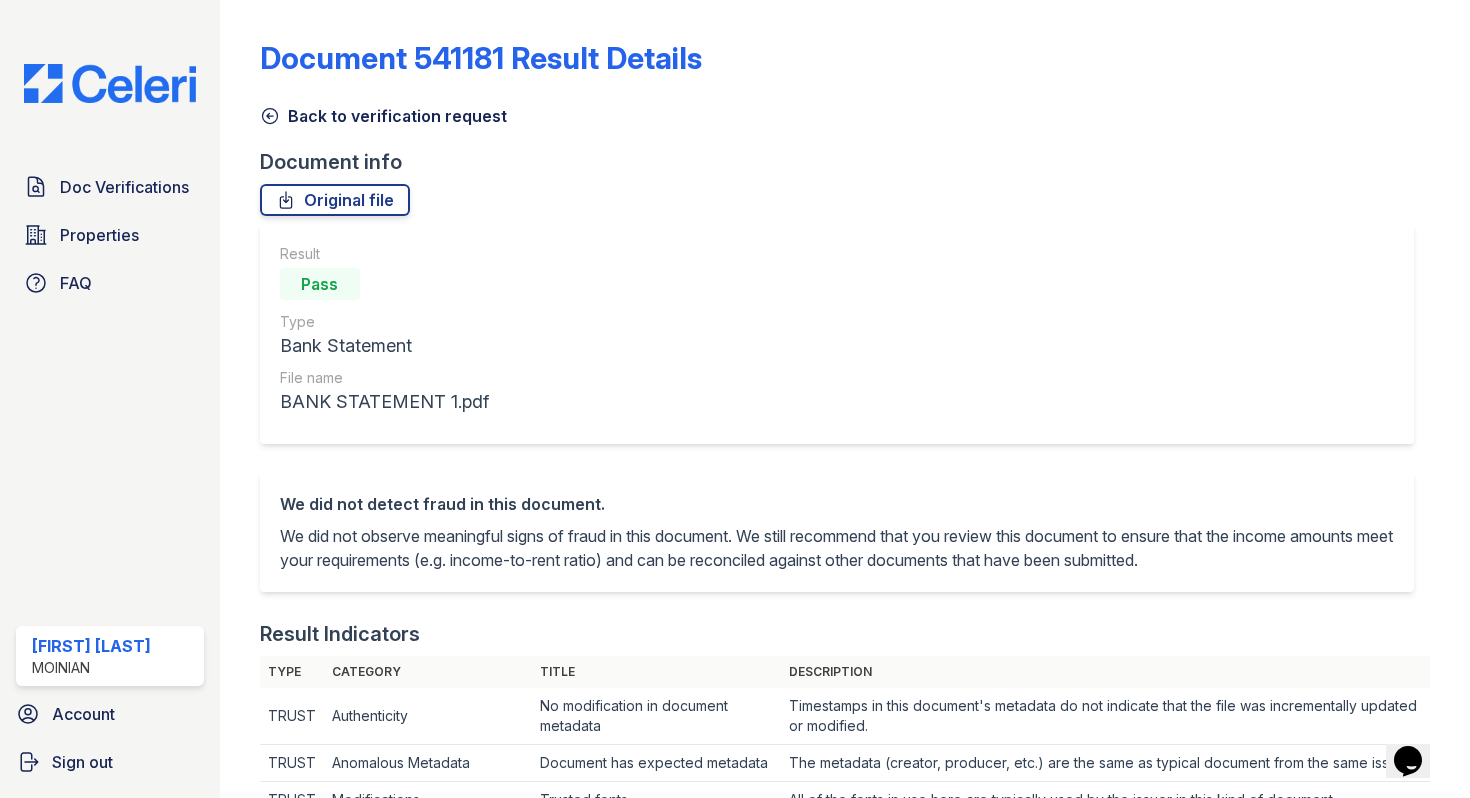 click on "Back to verification request" at bounding box center [383, 116] 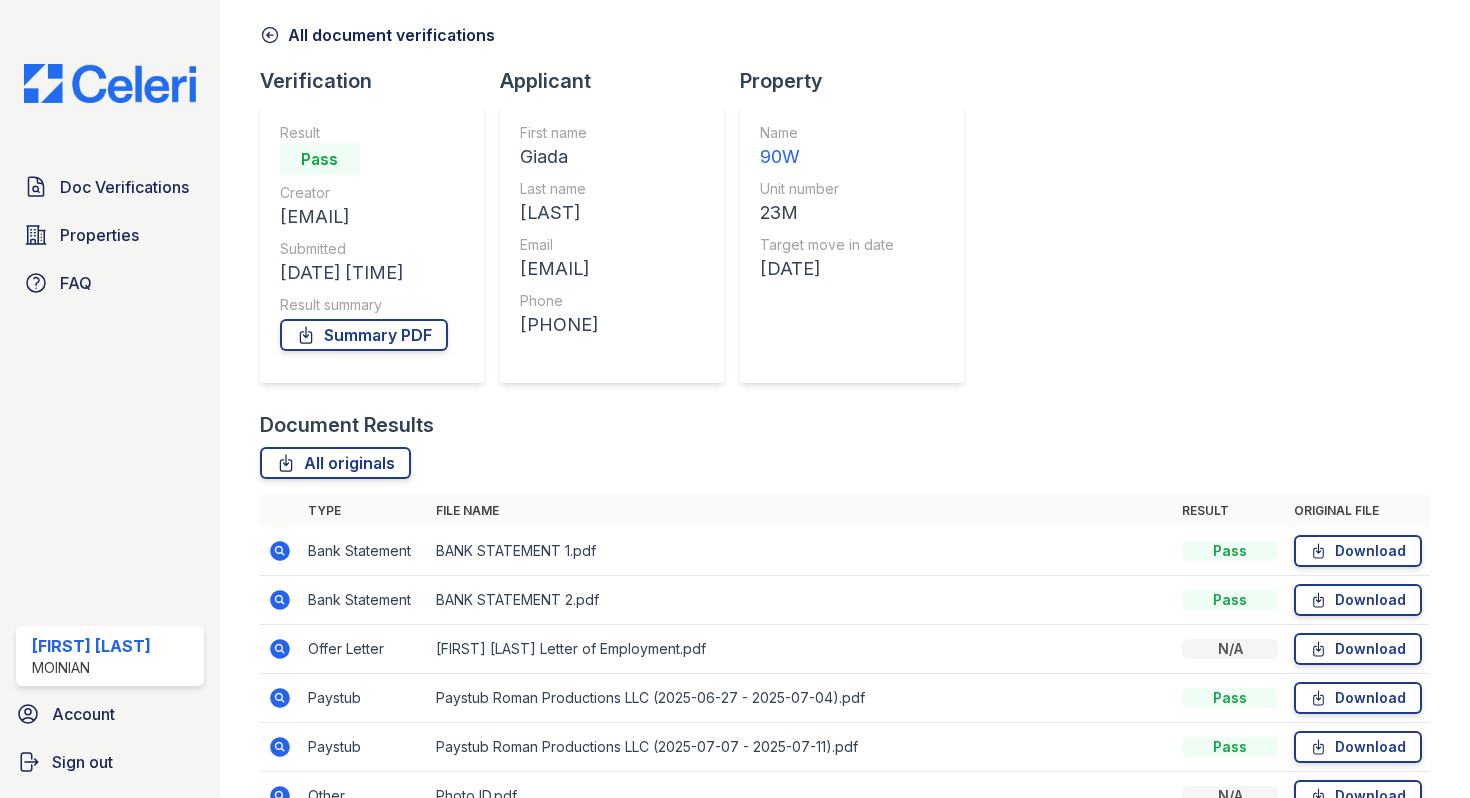 scroll, scrollTop: 192, scrollLeft: 0, axis: vertical 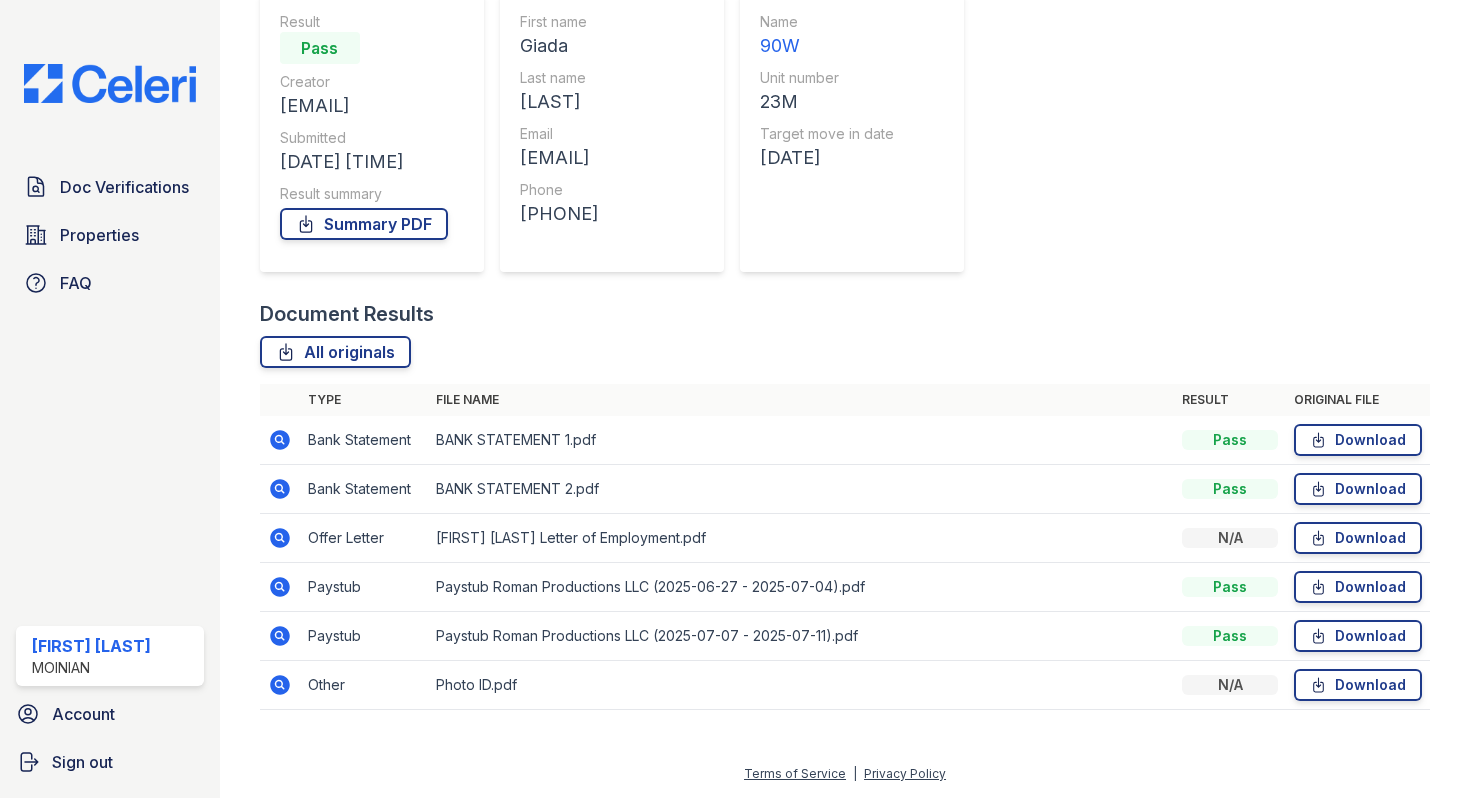 click 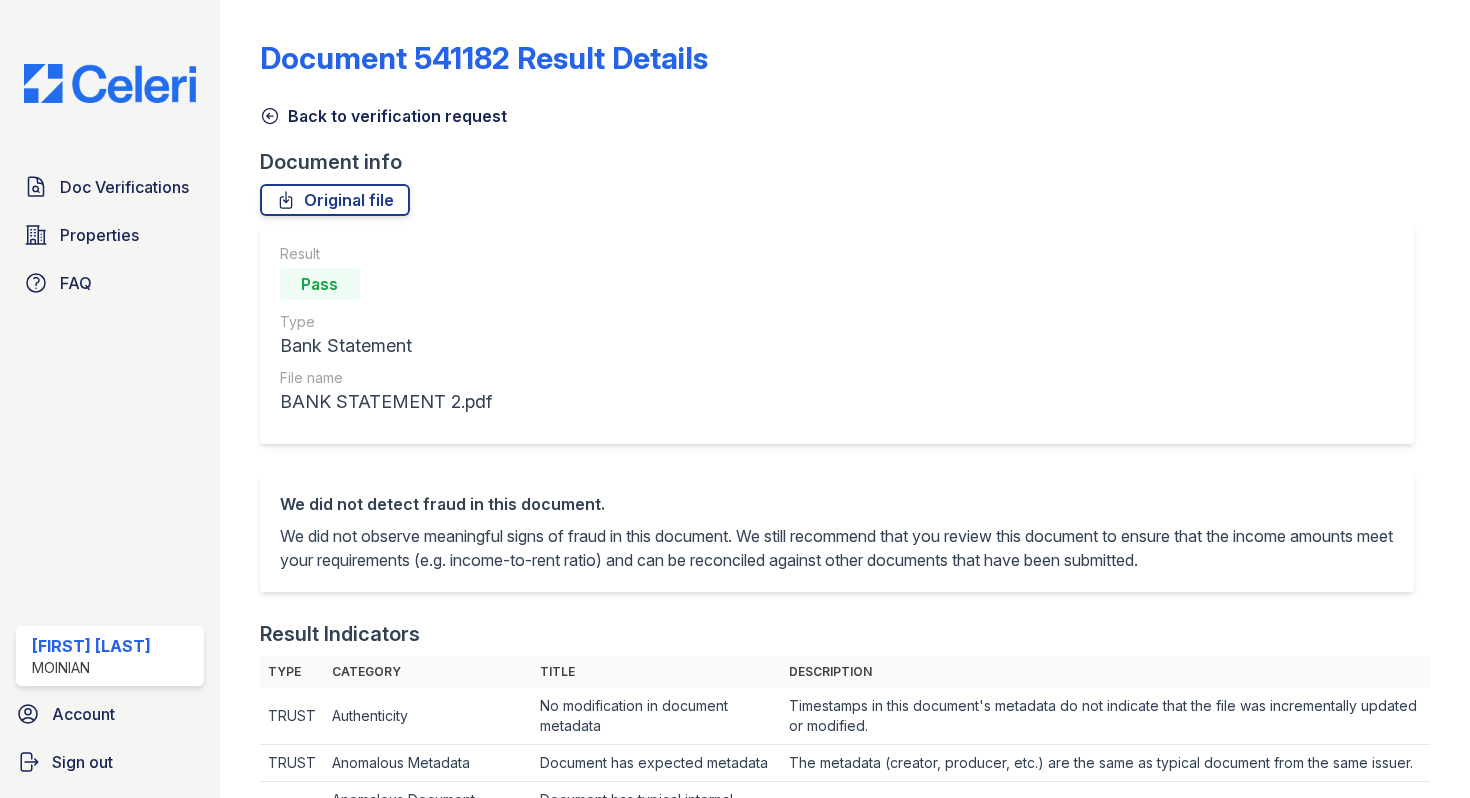 scroll, scrollTop: 0, scrollLeft: 0, axis: both 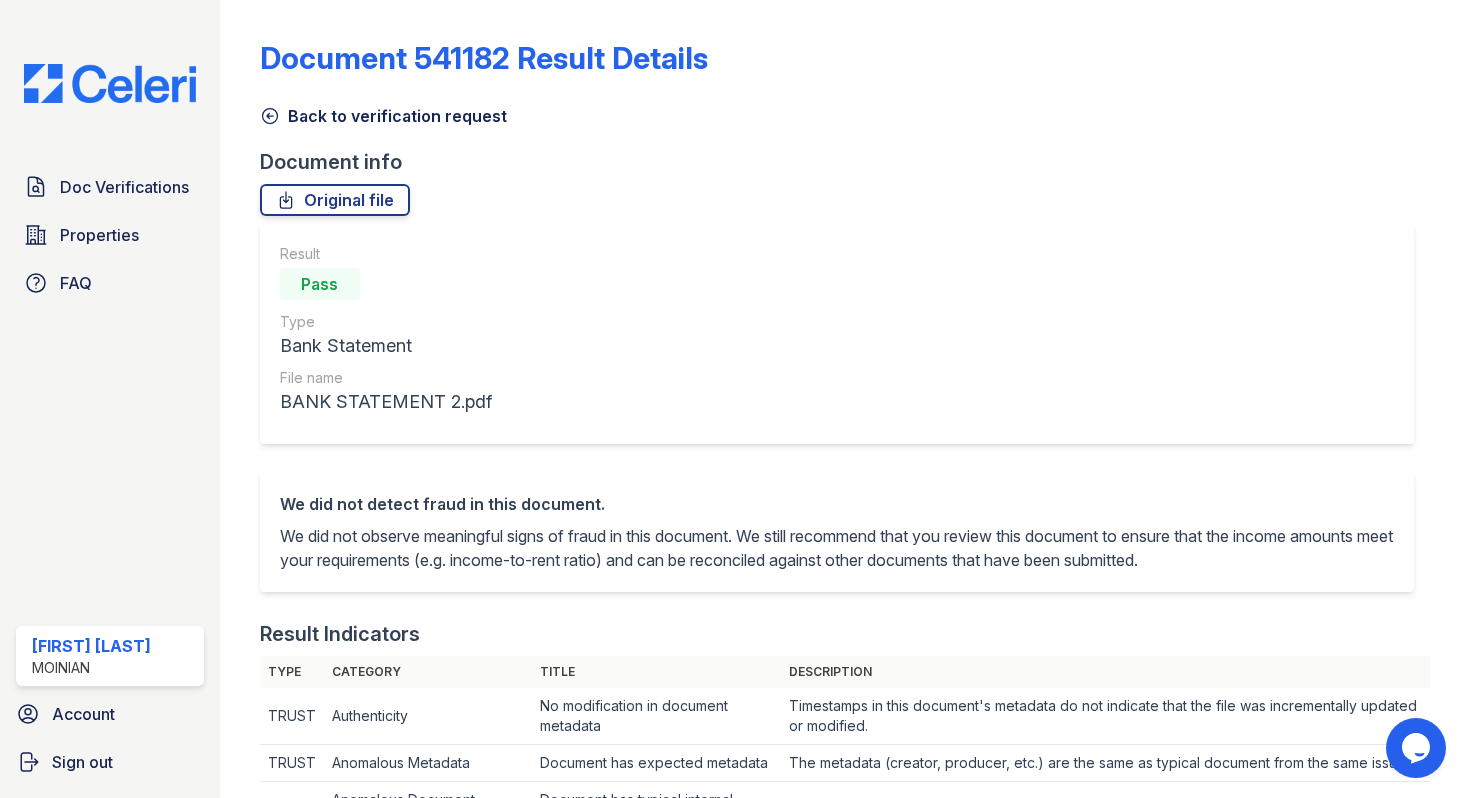 click on "Back to verification request" at bounding box center (383, 116) 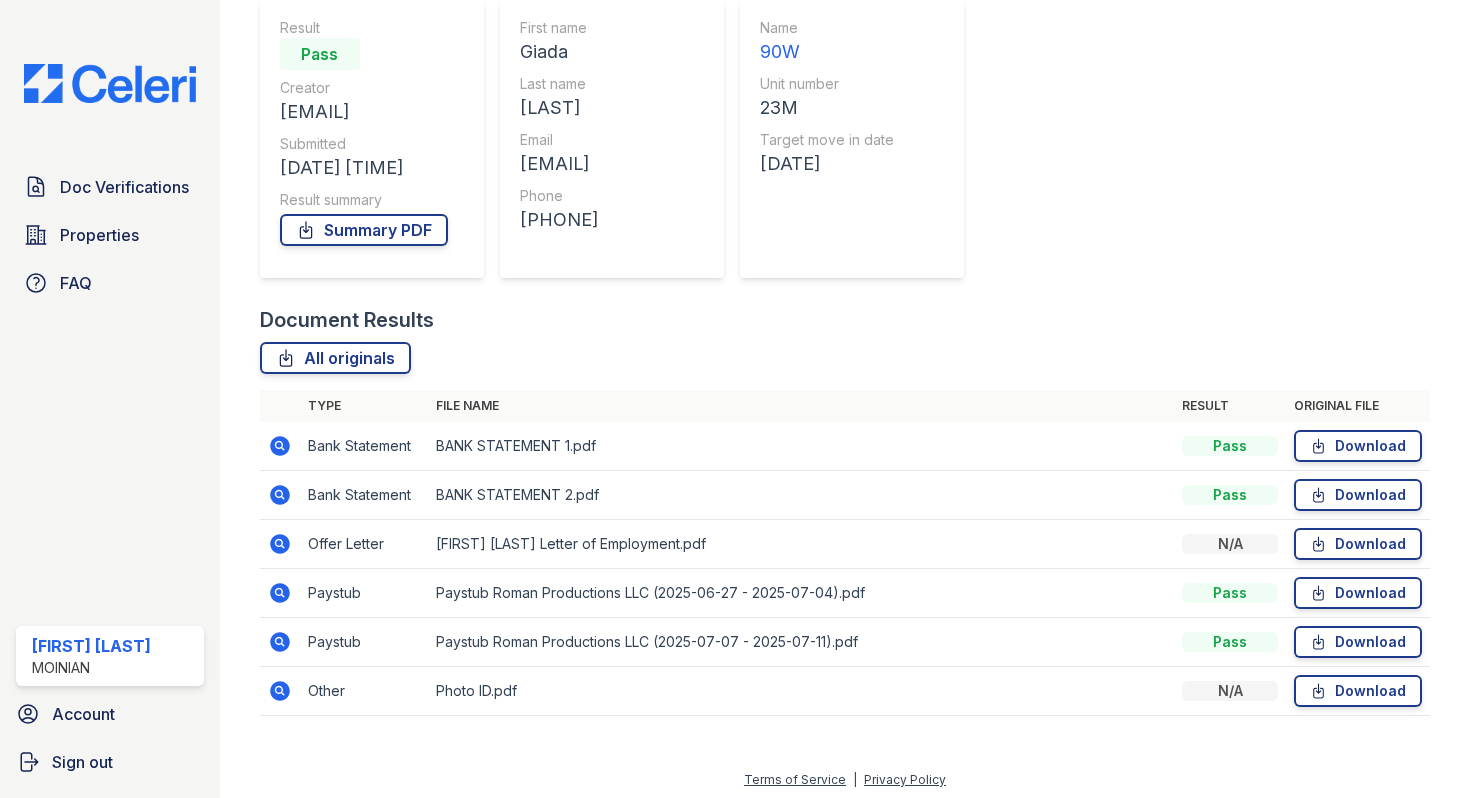 scroll, scrollTop: 0, scrollLeft: 0, axis: both 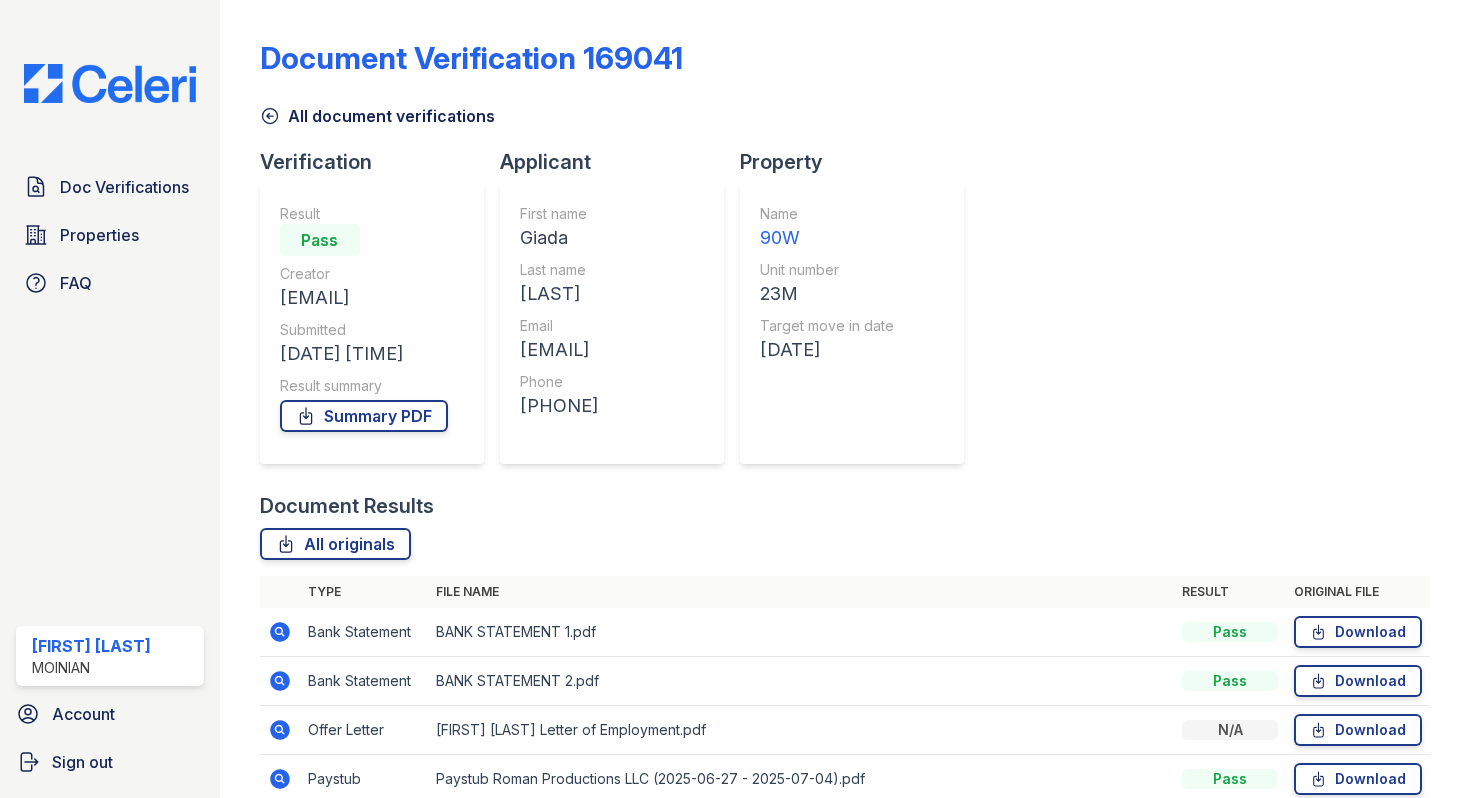 click 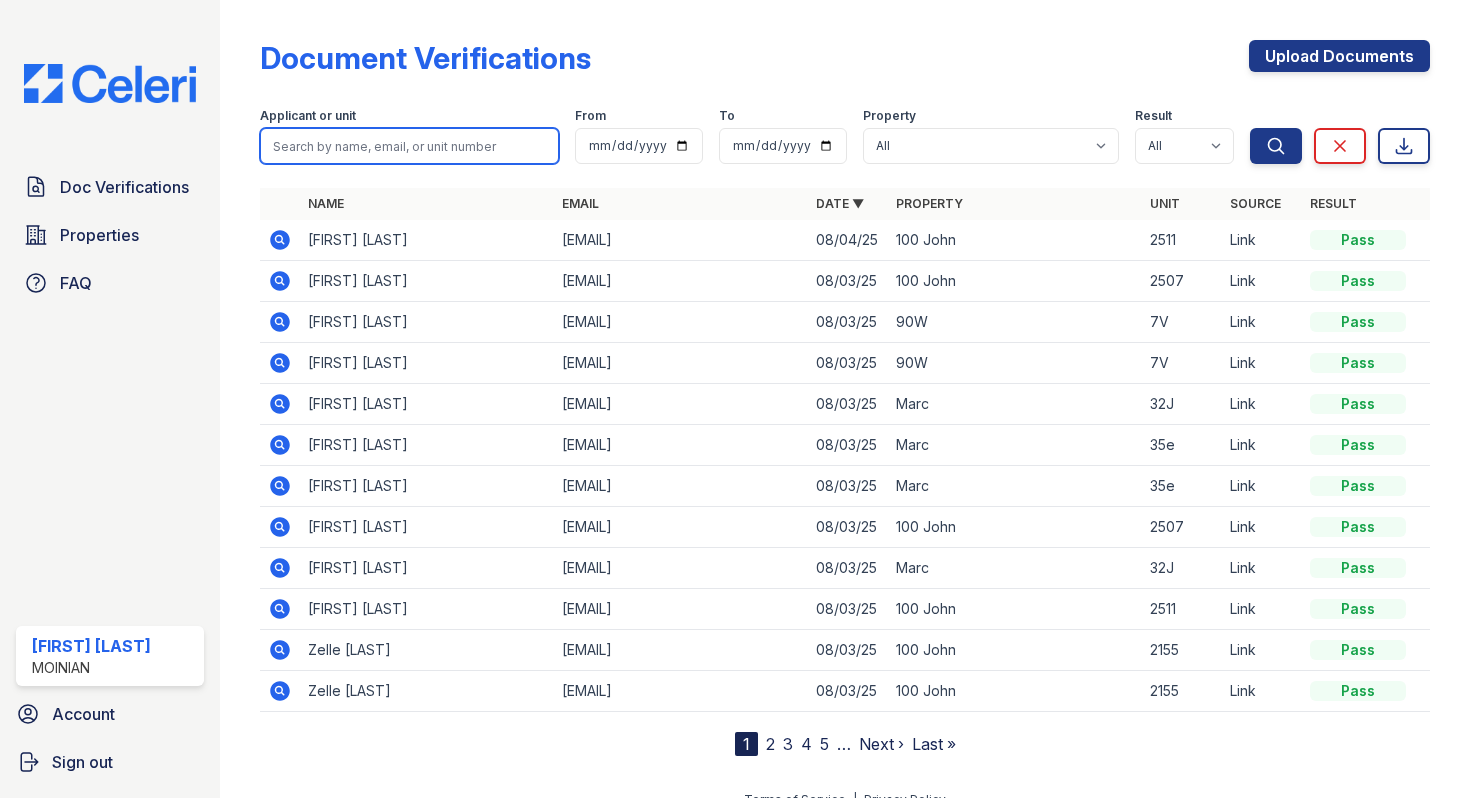 click at bounding box center (409, 146) 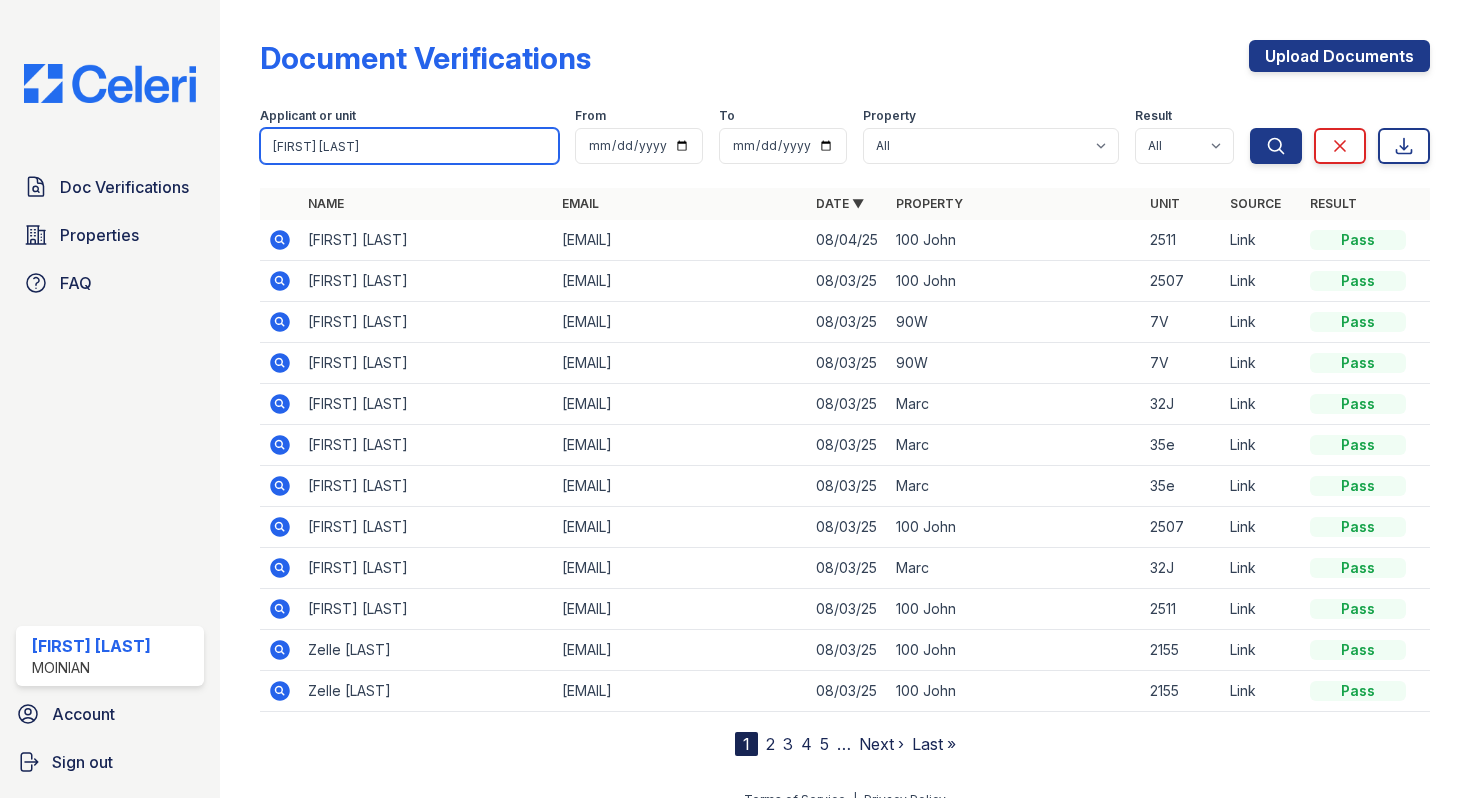 type on "[FIRST] [LAST]" 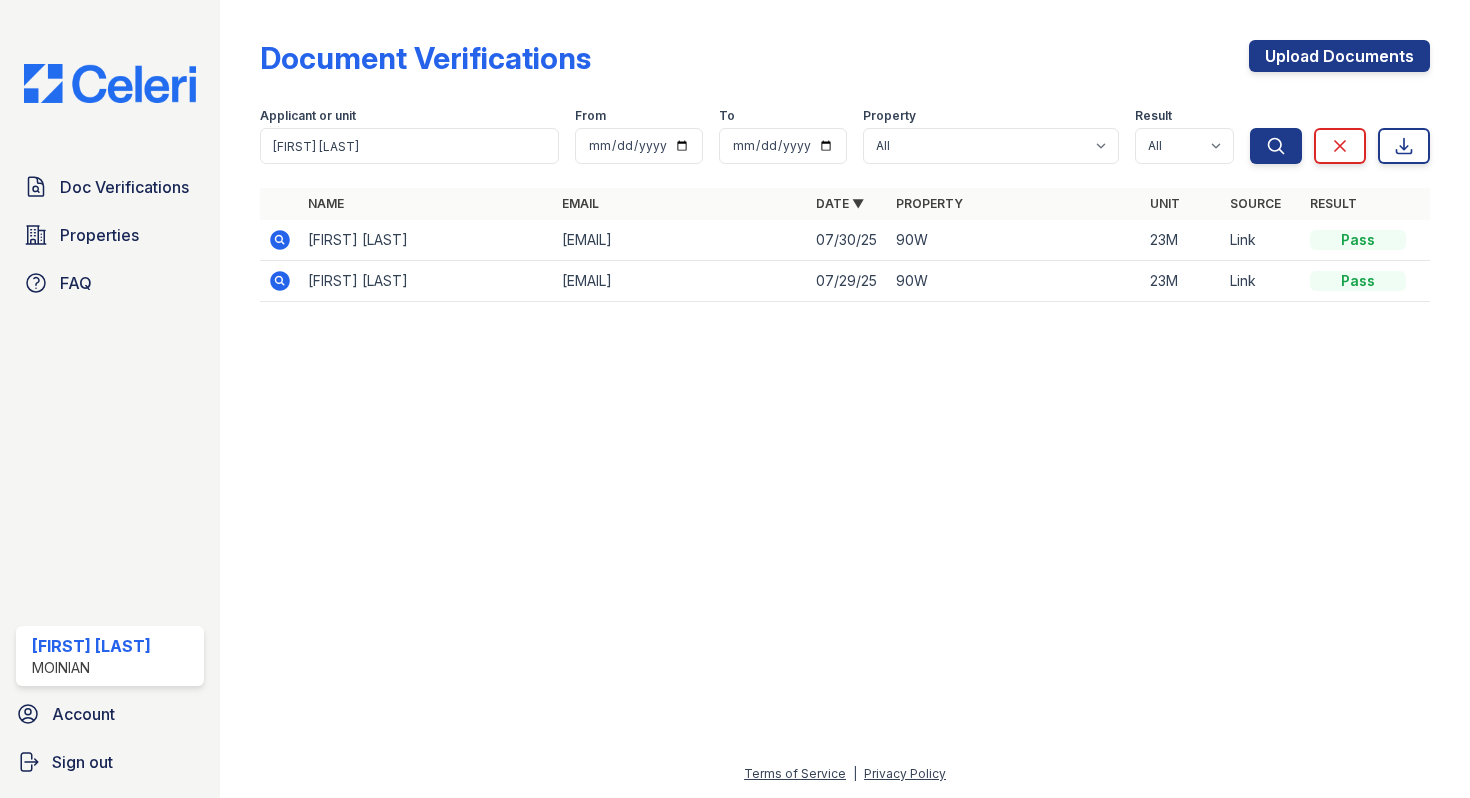 click 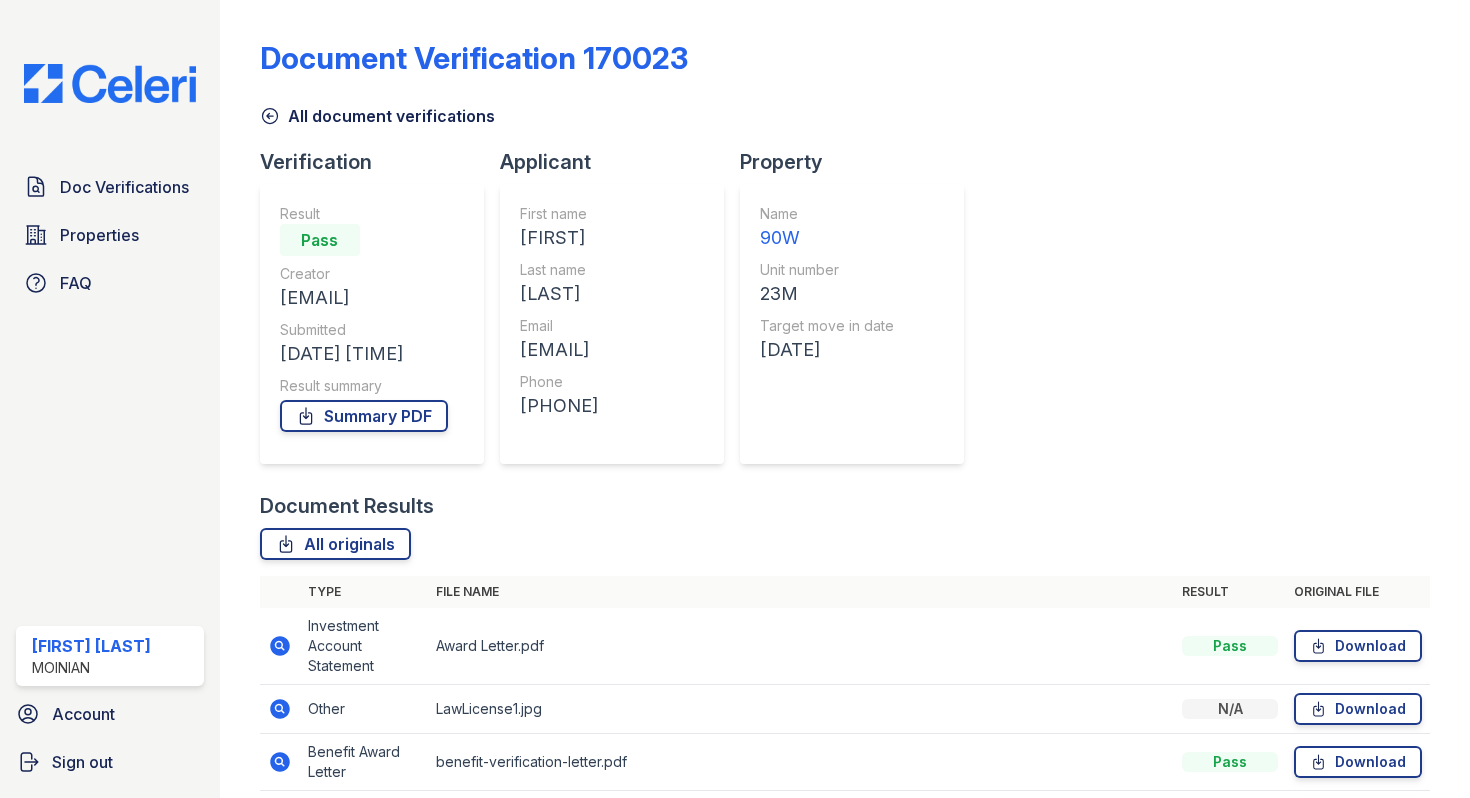 scroll, scrollTop: 0, scrollLeft: 0, axis: both 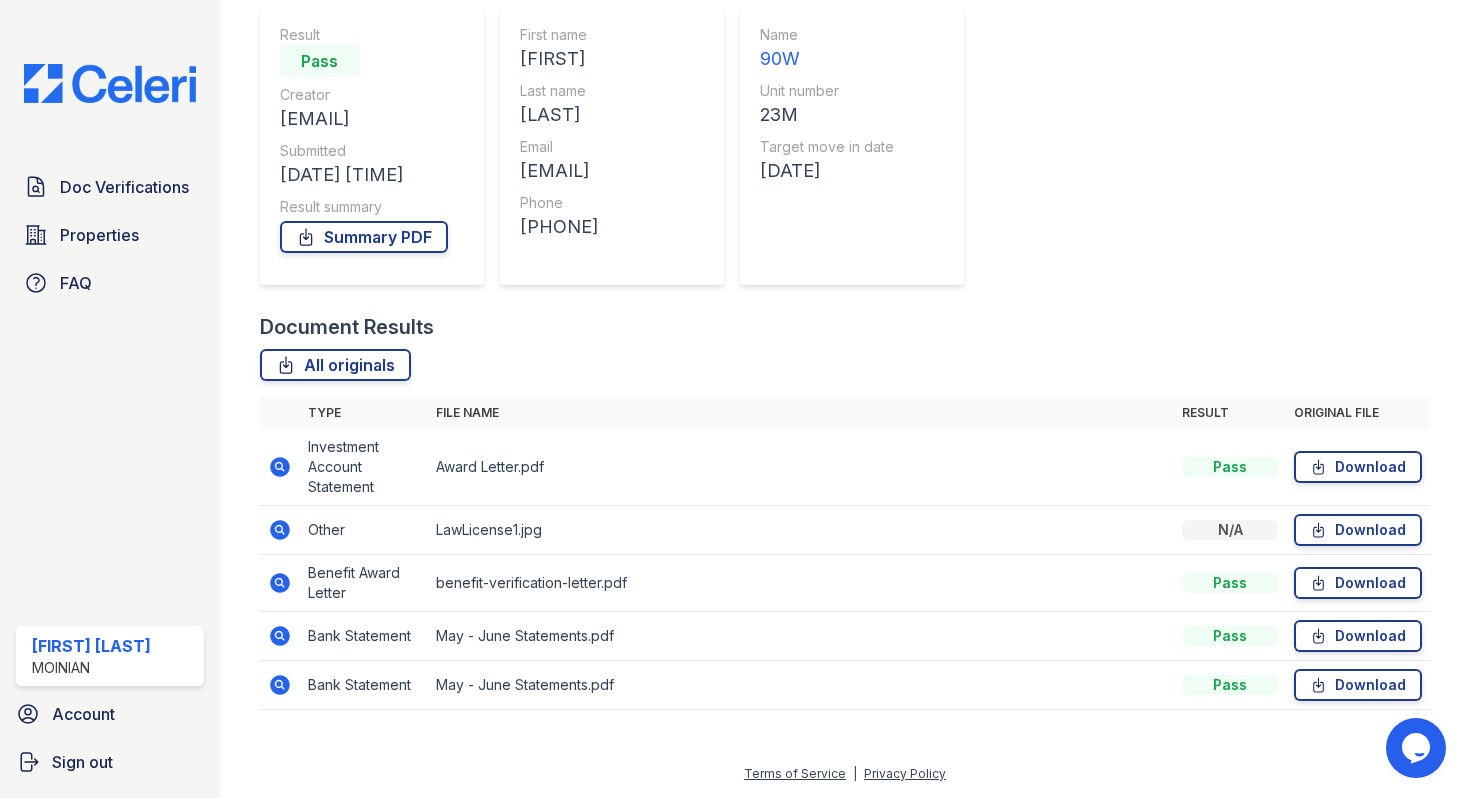 click 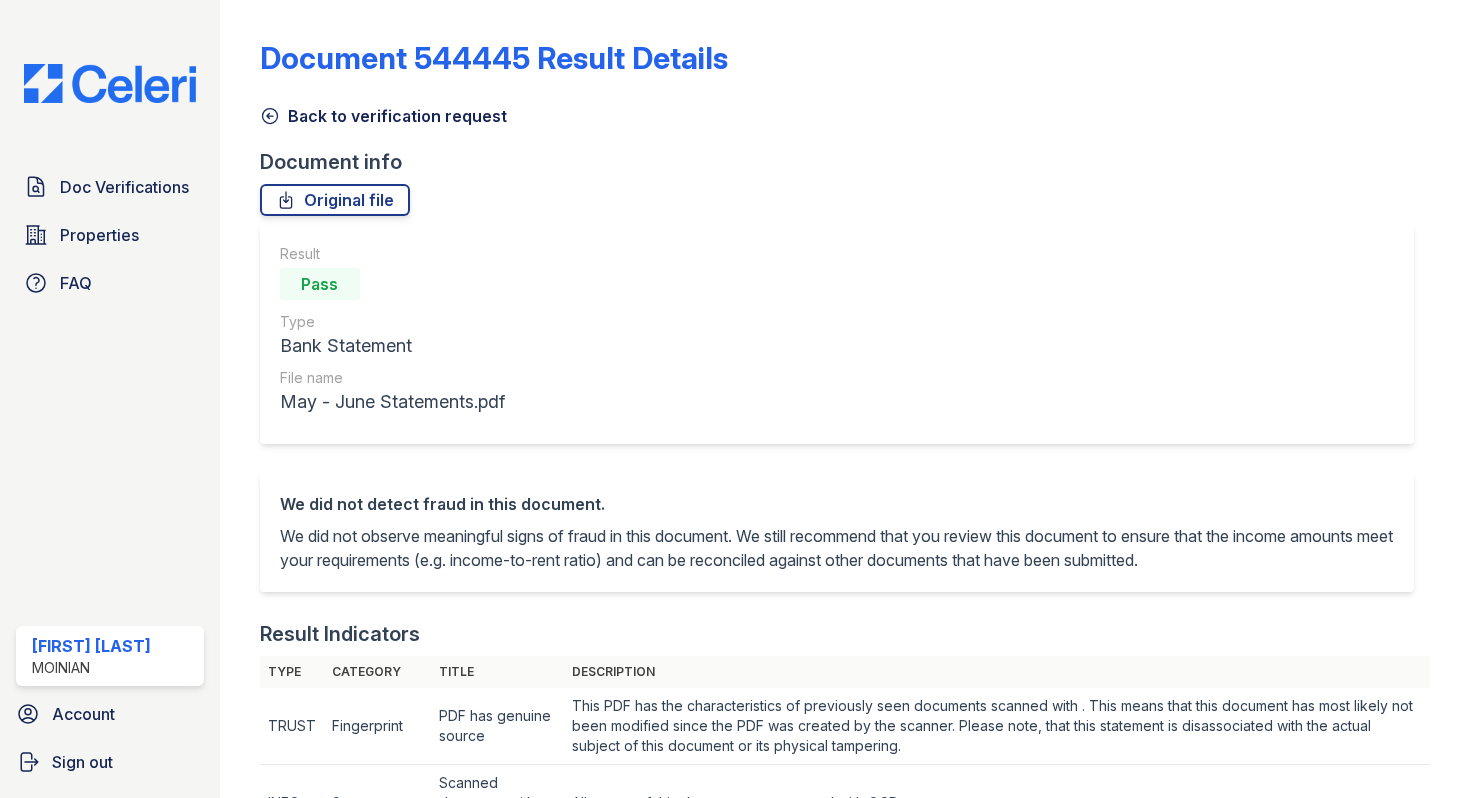 scroll, scrollTop: 0, scrollLeft: 0, axis: both 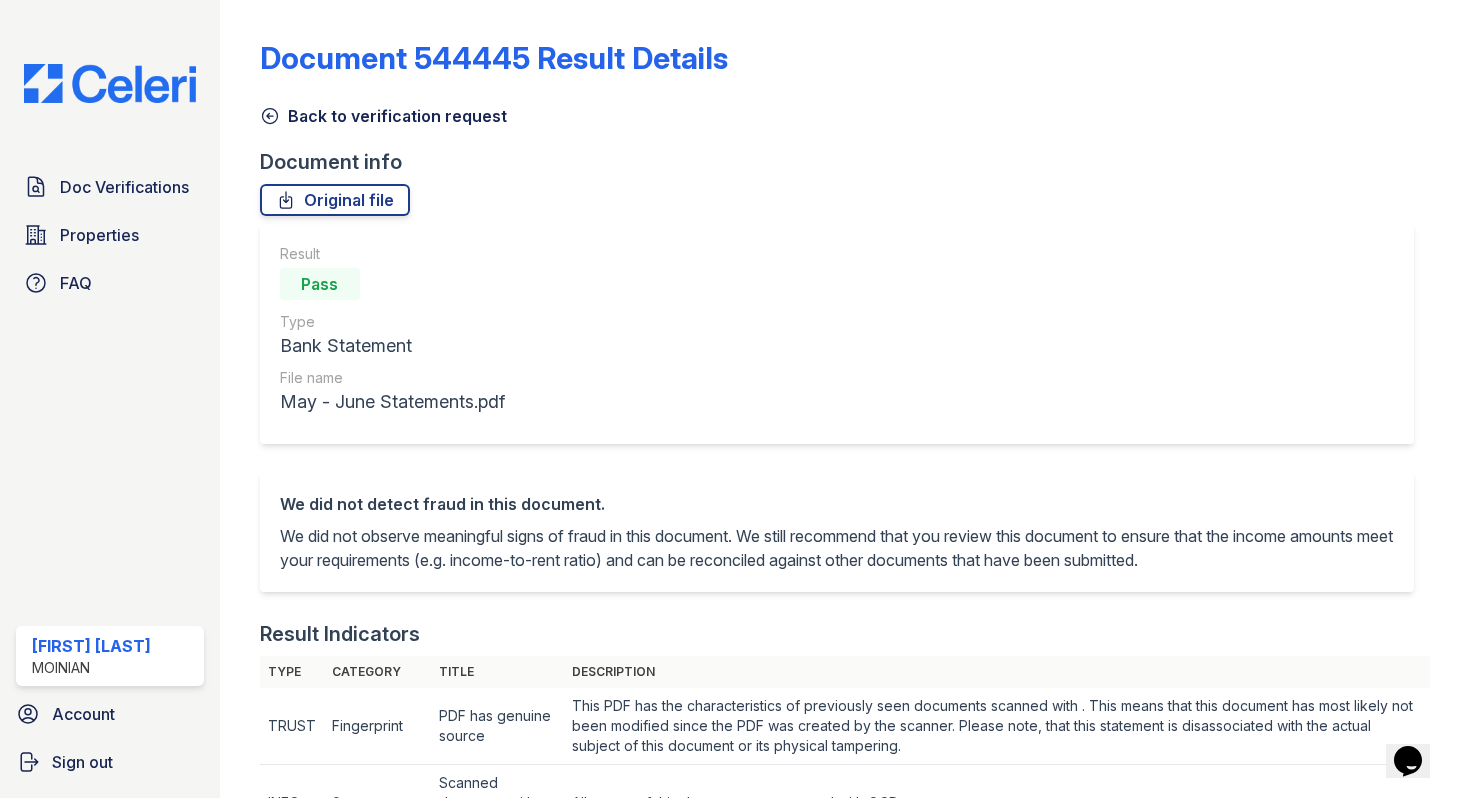 click on "Result
Pass
Type
Bank Statement
File name
May - June Statements.pdf" at bounding box center (837, 334) 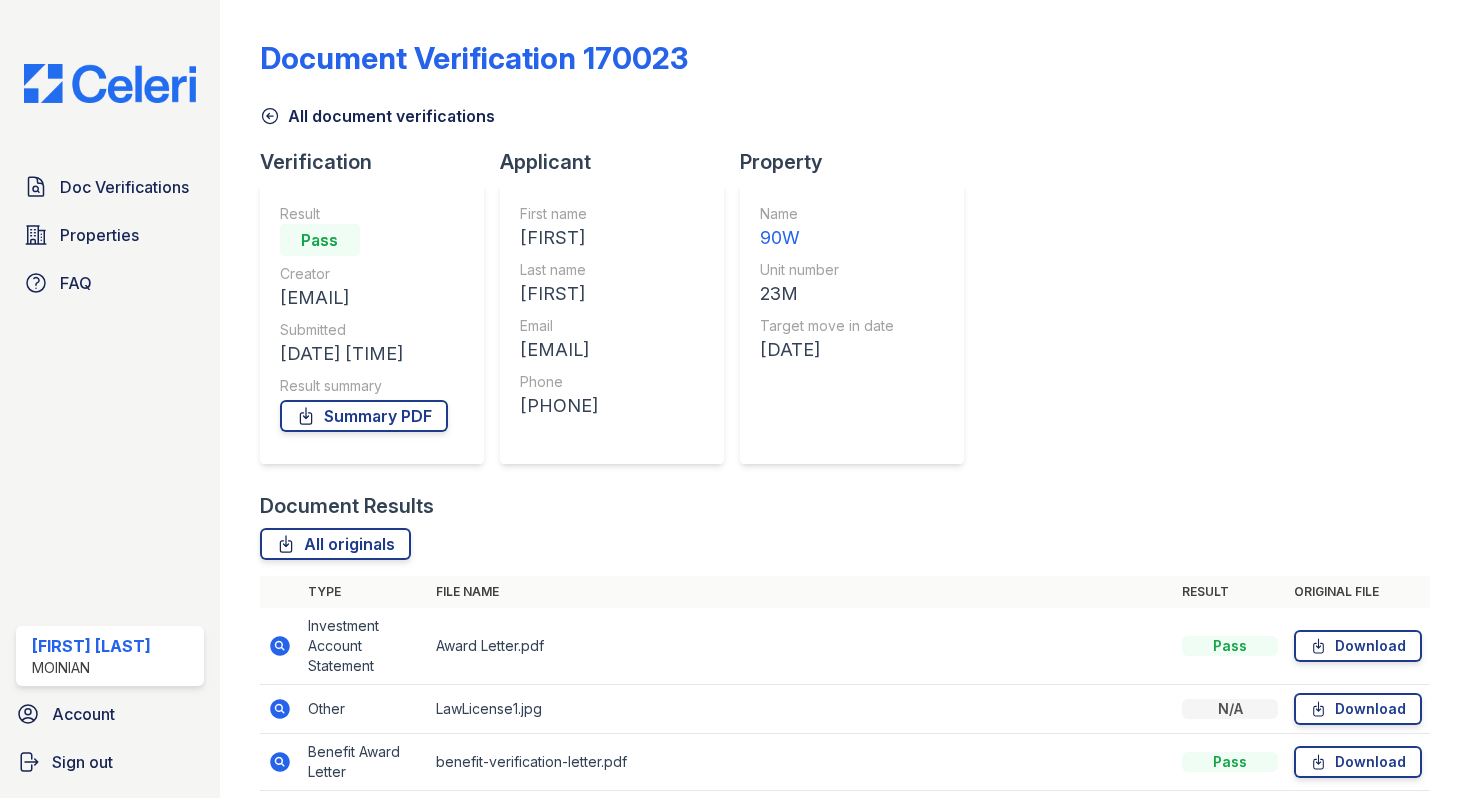 click 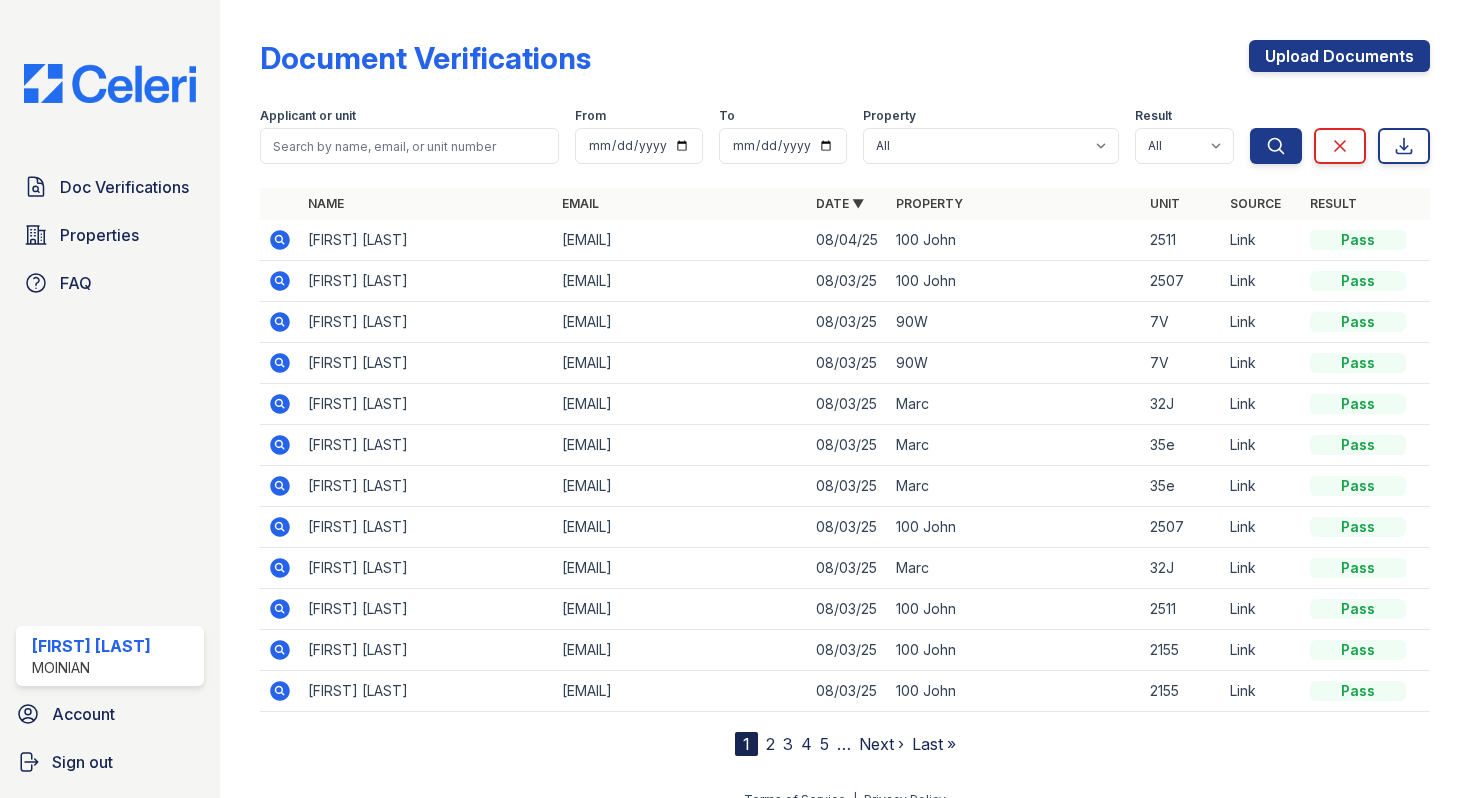 click on "Document Verifications
Upload Documents" at bounding box center (845, 66) 